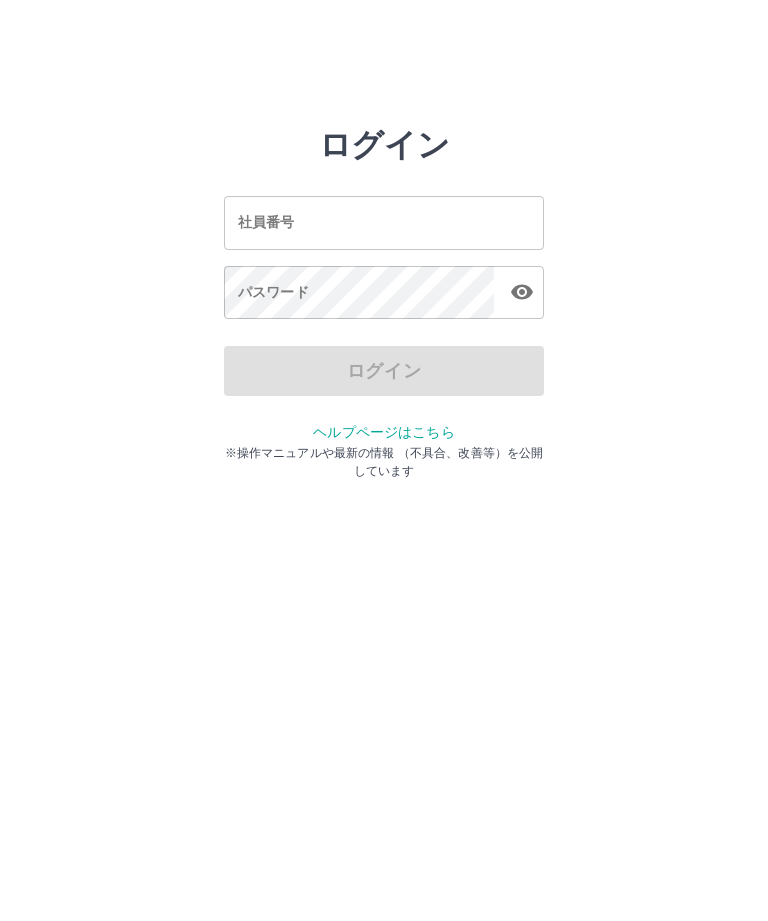 scroll, scrollTop: 0, scrollLeft: 0, axis: both 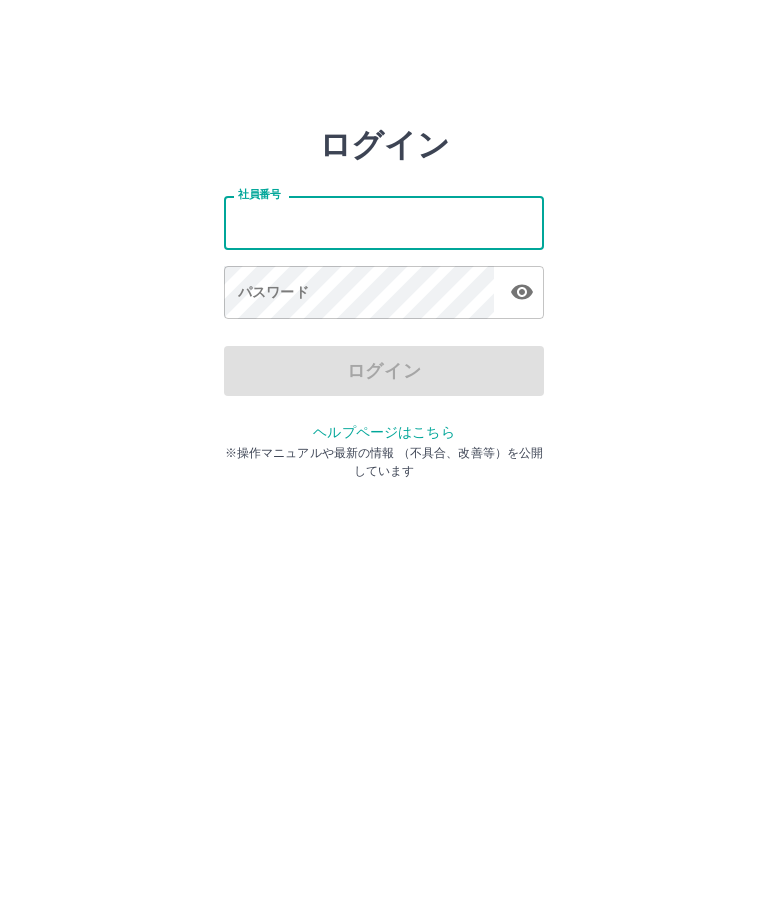 click on "社員番号" at bounding box center [384, 222] 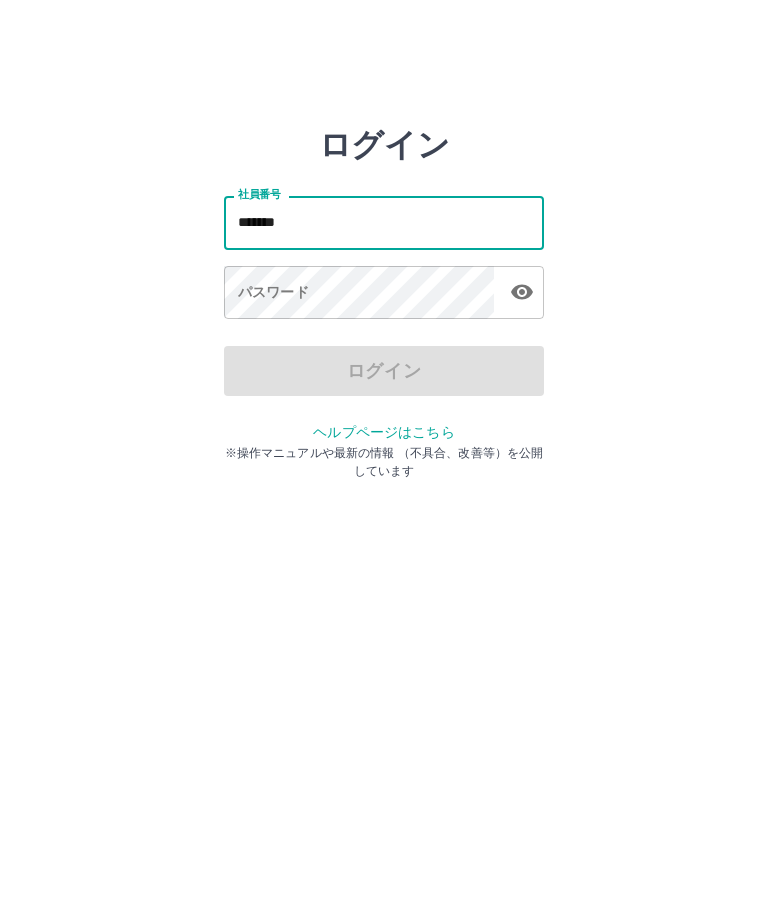 click on "パスワード パスワード" at bounding box center (384, 294) 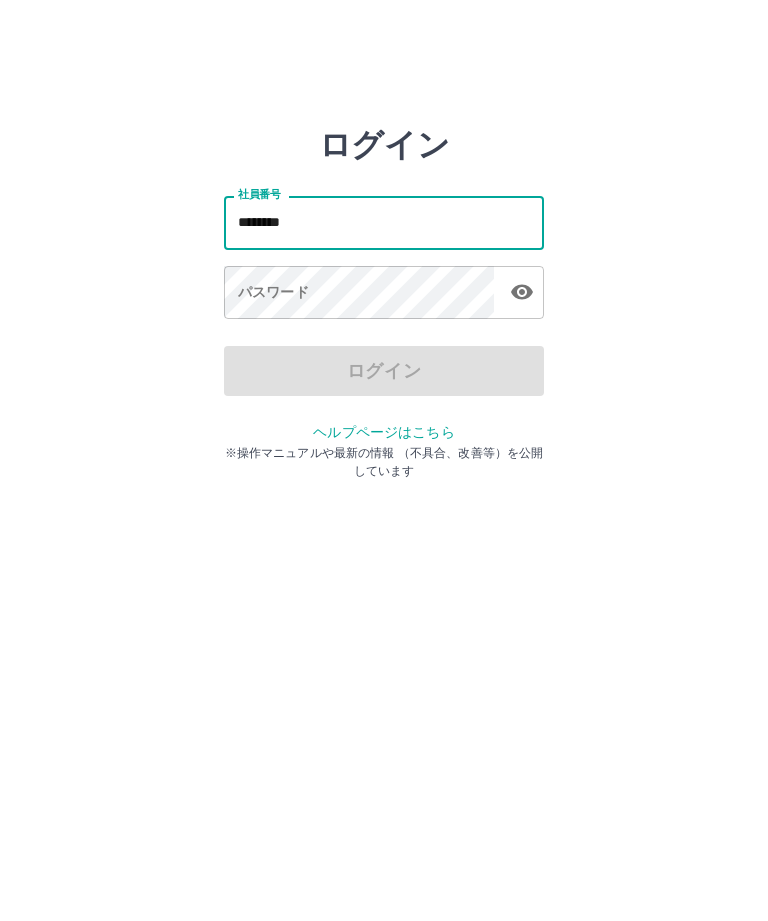 type on "*******" 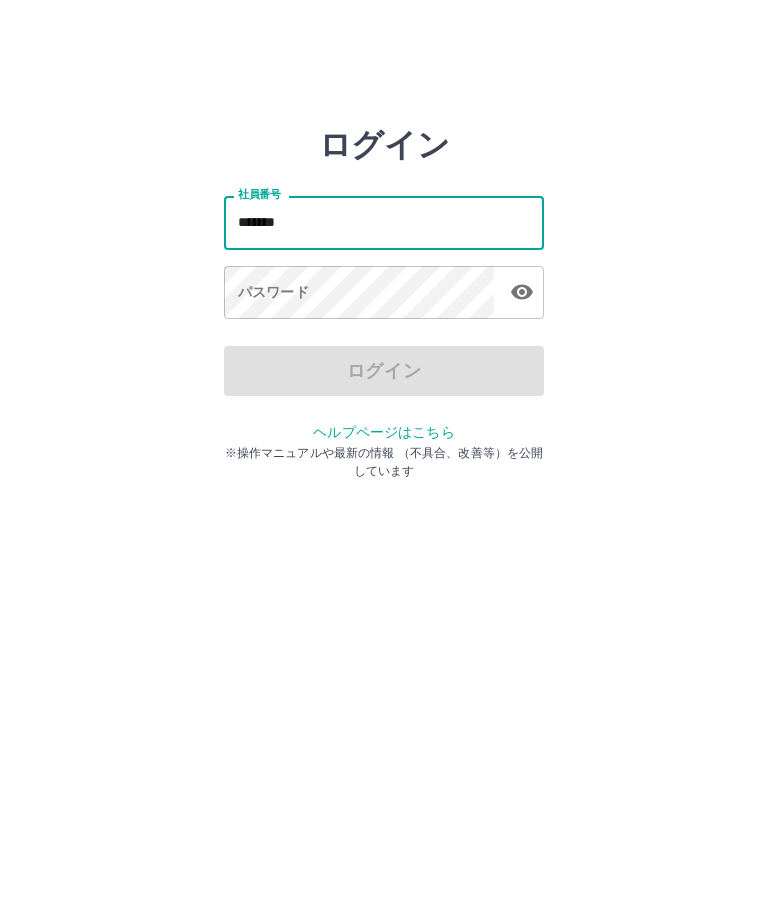 click on "パスワード パスワード" at bounding box center [384, 294] 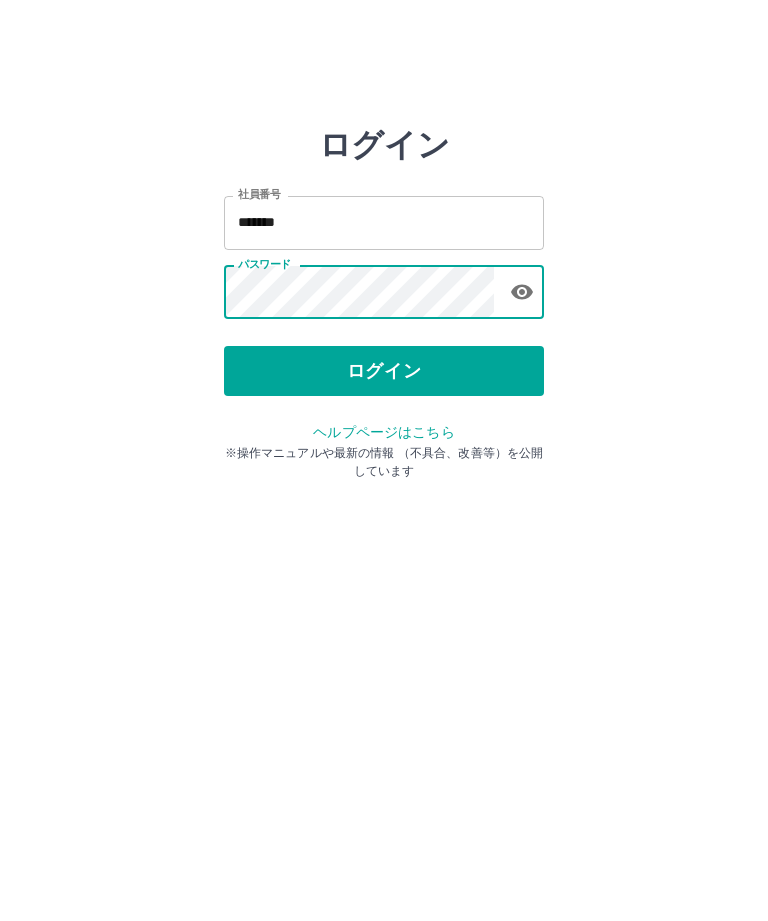 click on "ログイン" at bounding box center (384, 371) 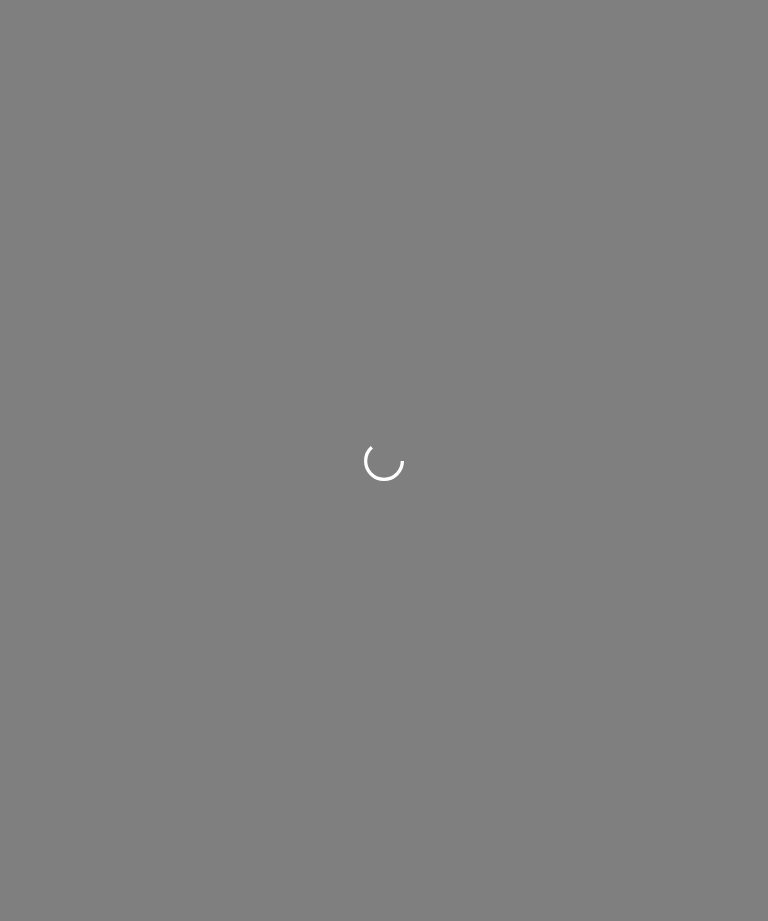 scroll, scrollTop: 0, scrollLeft: 0, axis: both 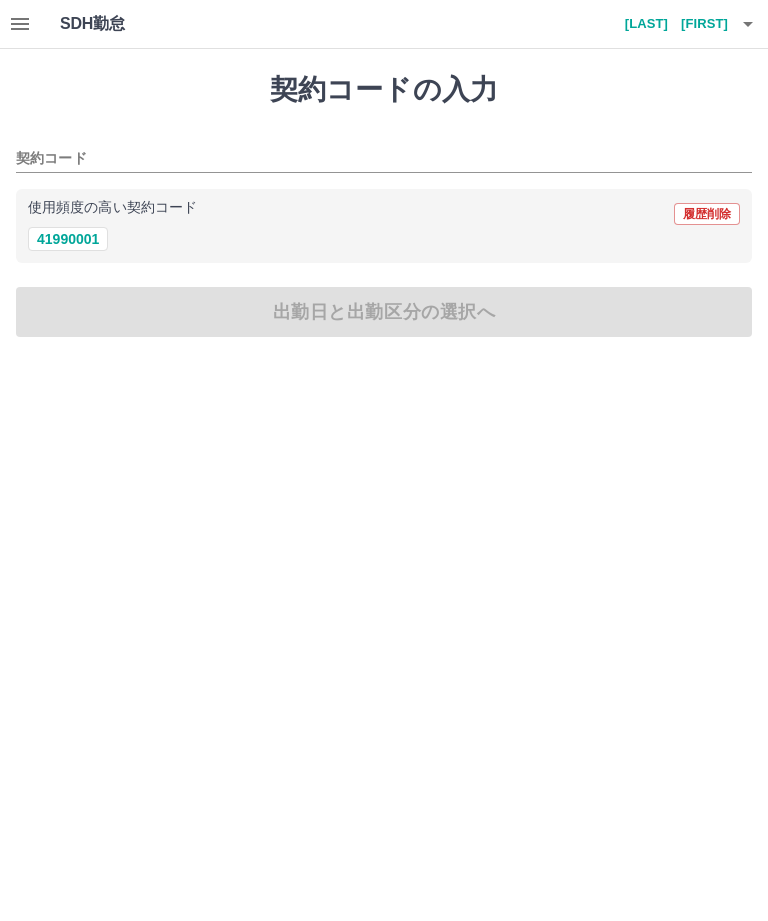 click on "41990001" at bounding box center (68, 239) 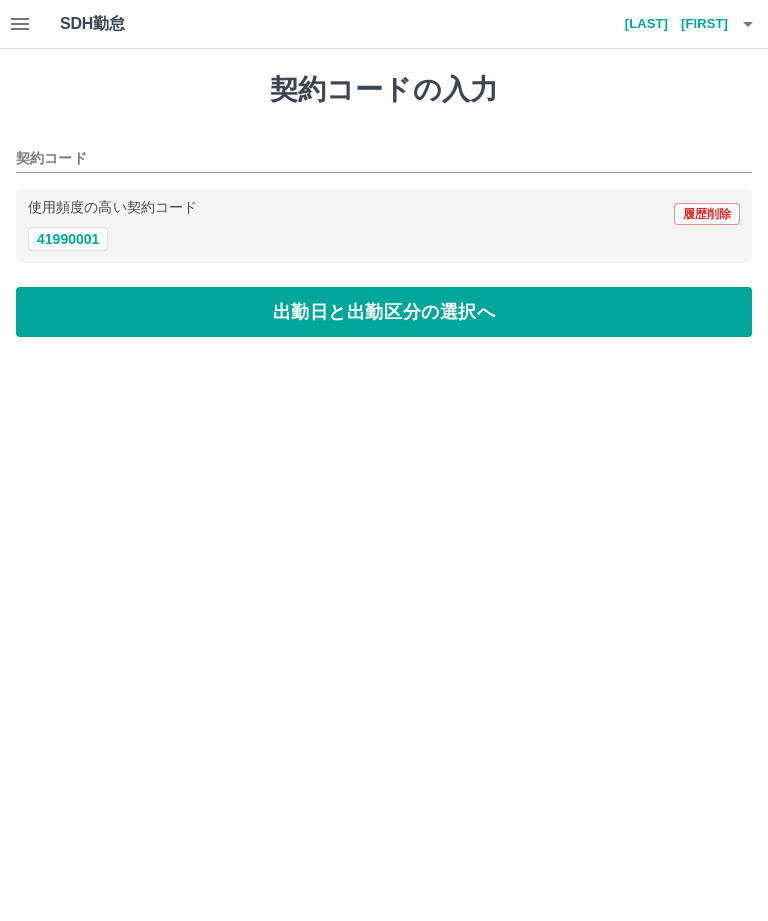 type on "********" 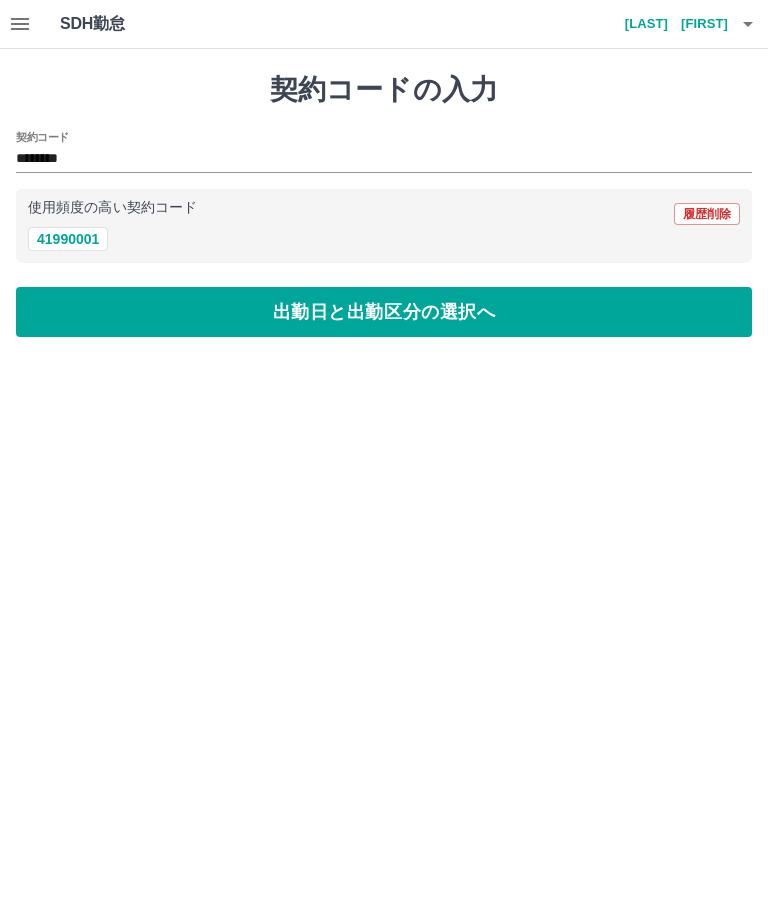 click on "出勤日と出勤区分の選択へ" at bounding box center [384, 312] 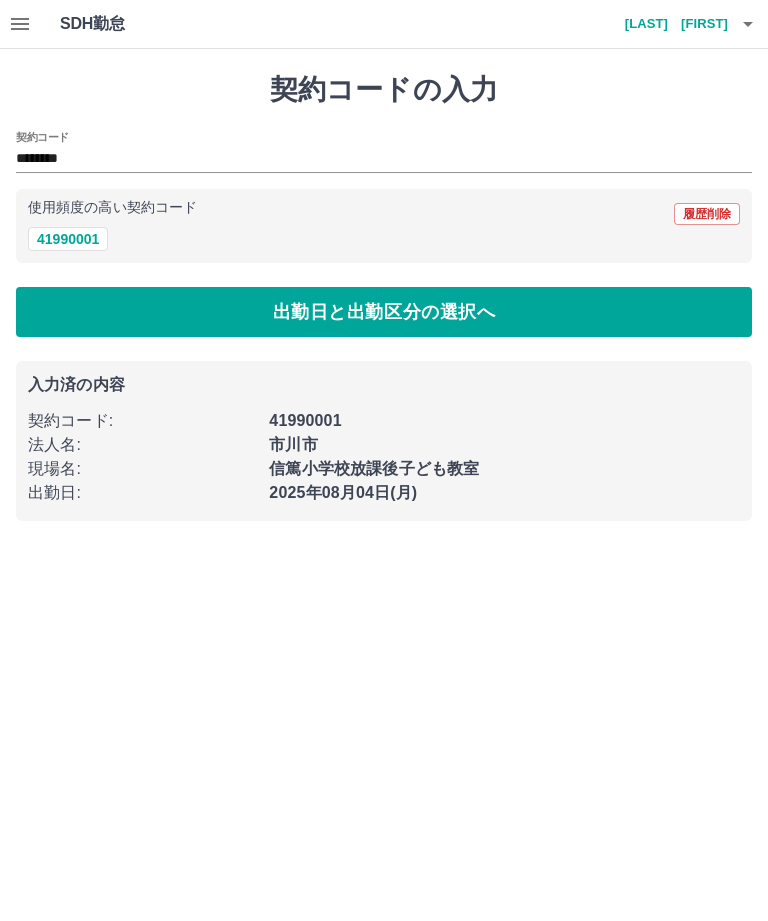 click on "出勤日と出勤区分の選択へ" at bounding box center [384, 312] 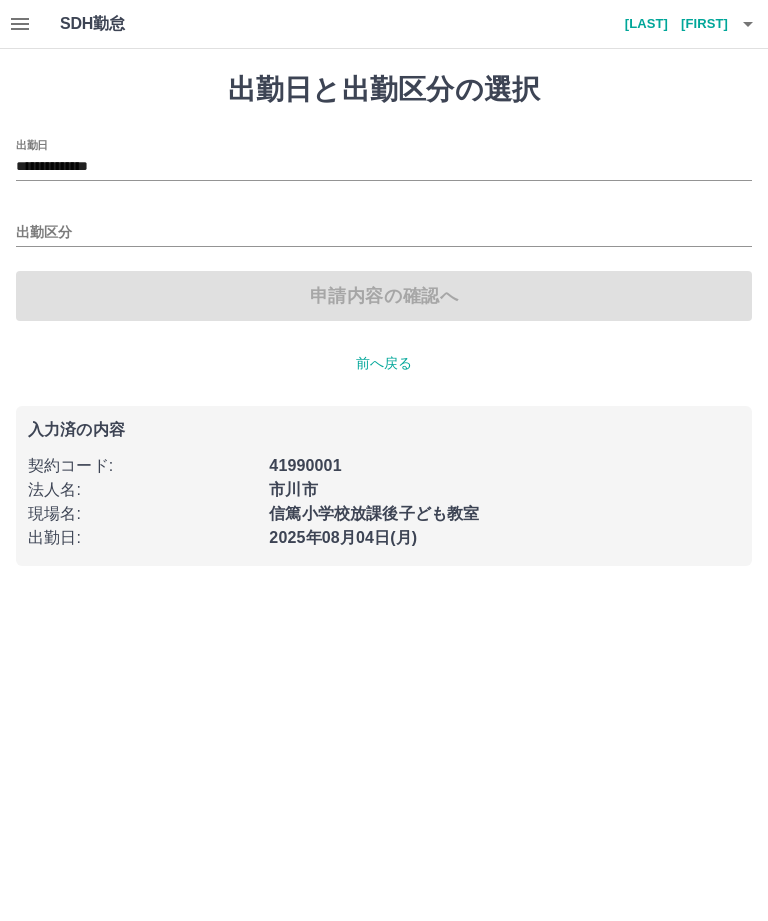 click on "出勤区分" at bounding box center (384, 226) 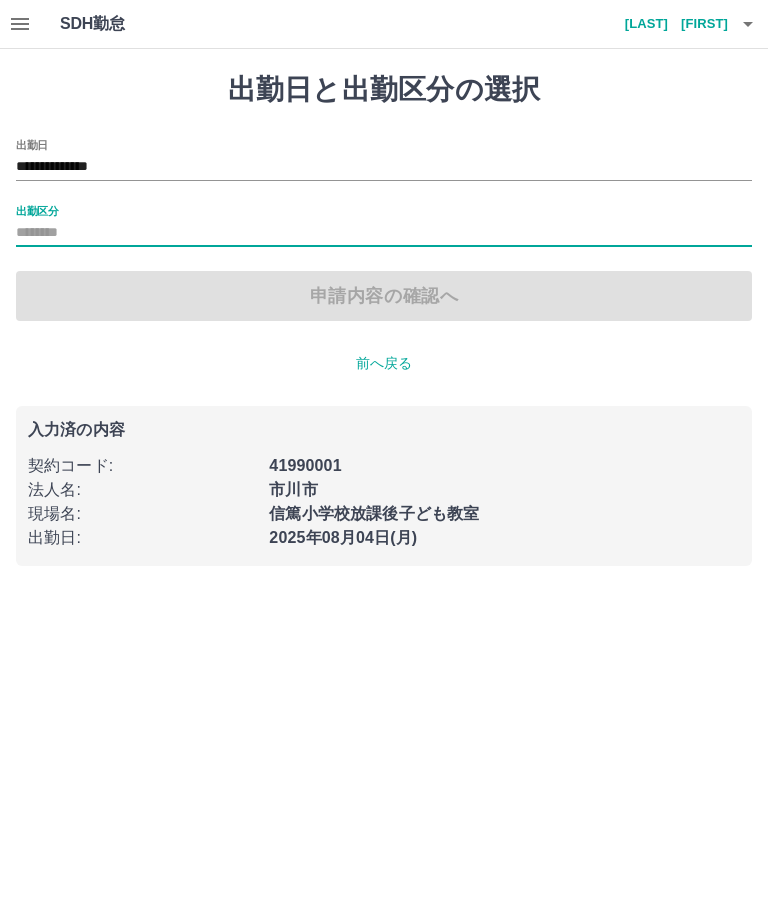 click on "出勤区分" at bounding box center [384, 233] 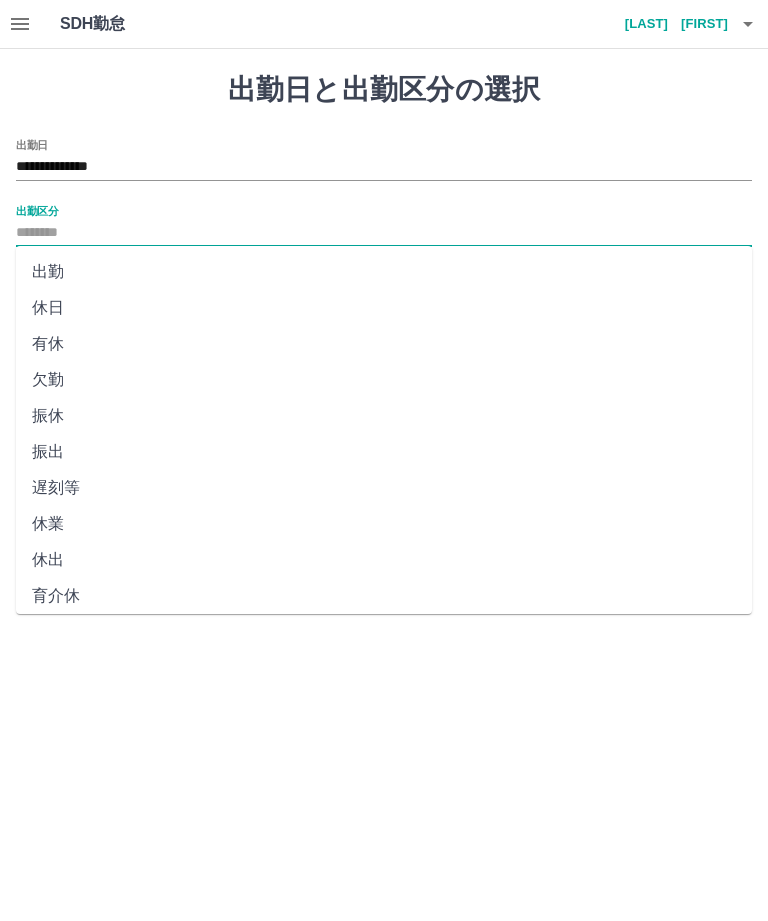 click on "出勤" at bounding box center [384, 272] 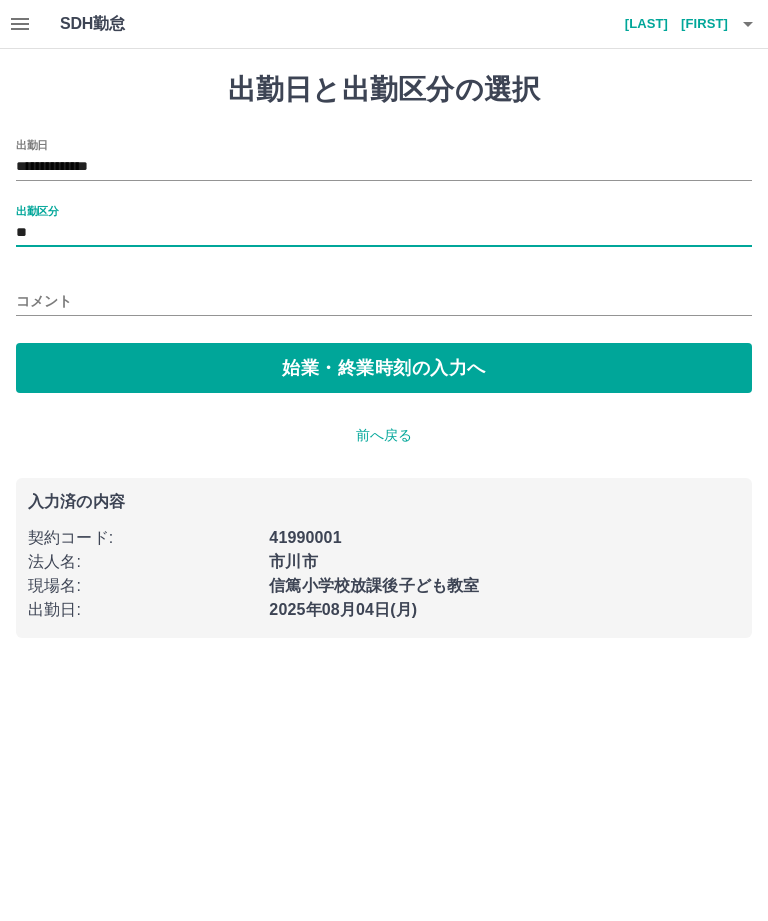 click on "始業・終業時刻の入力へ" at bounding box center (384, 368) 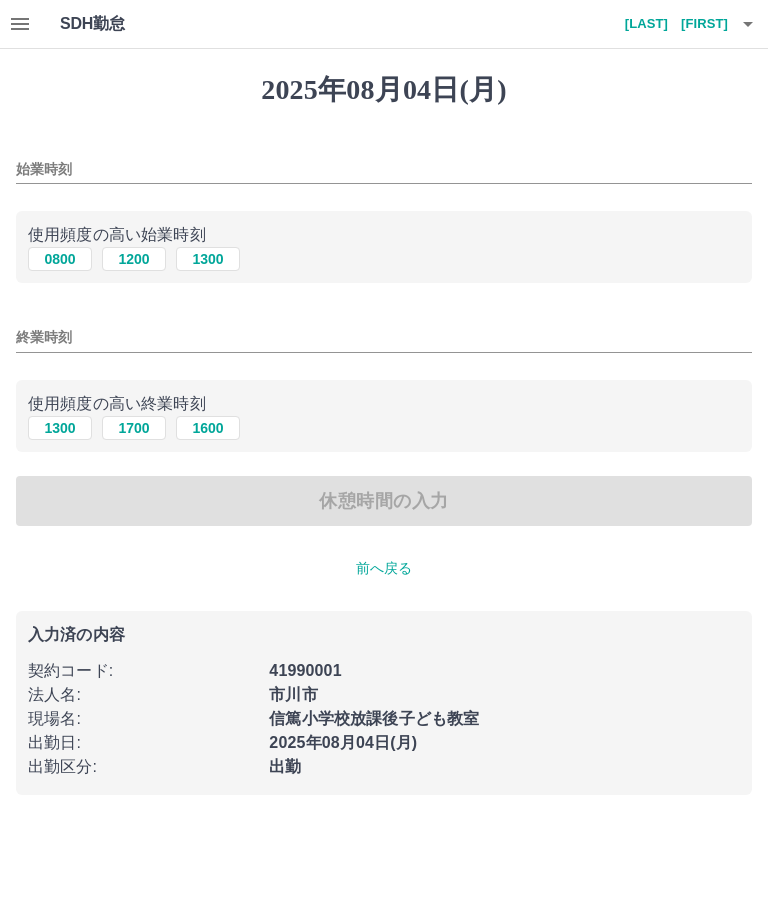 click on "1300" at bounding box center (208, 259) 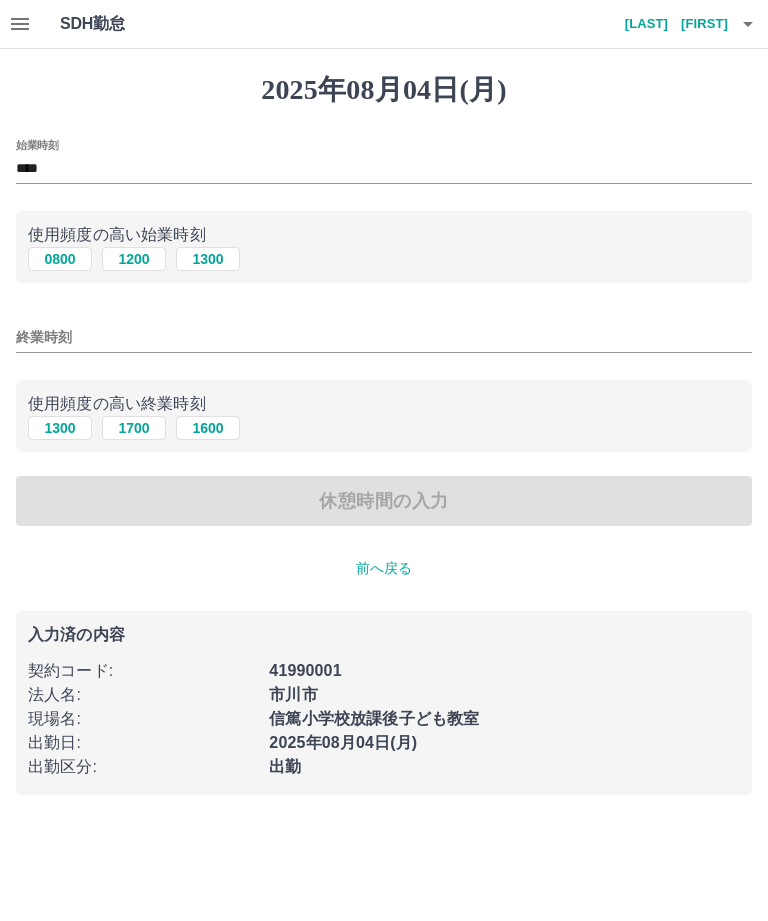 click on "1700" at bounding box center [134, 428] 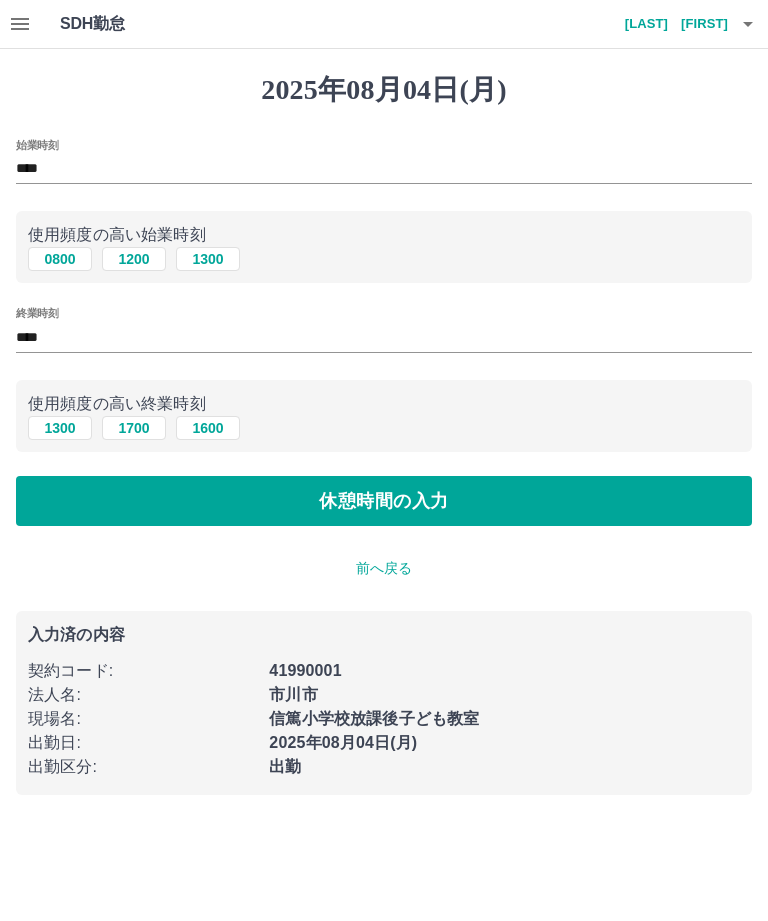 click on "休憩時間の入力" at bounding box center (384, 501) 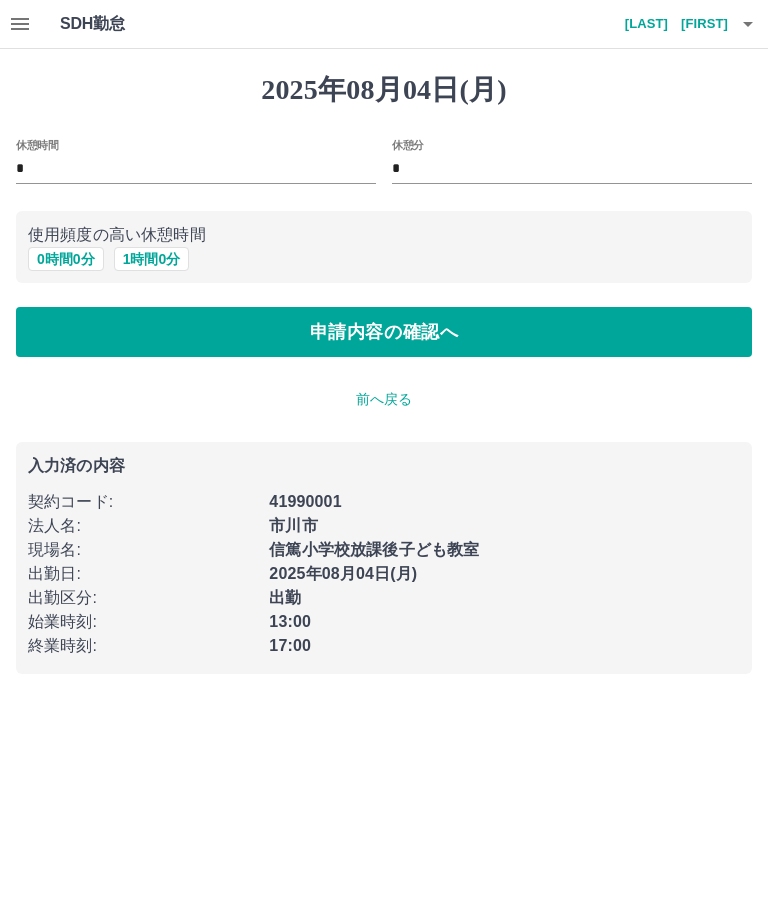 click on "申請内容の確認へ" at bounding box center [384, 332] 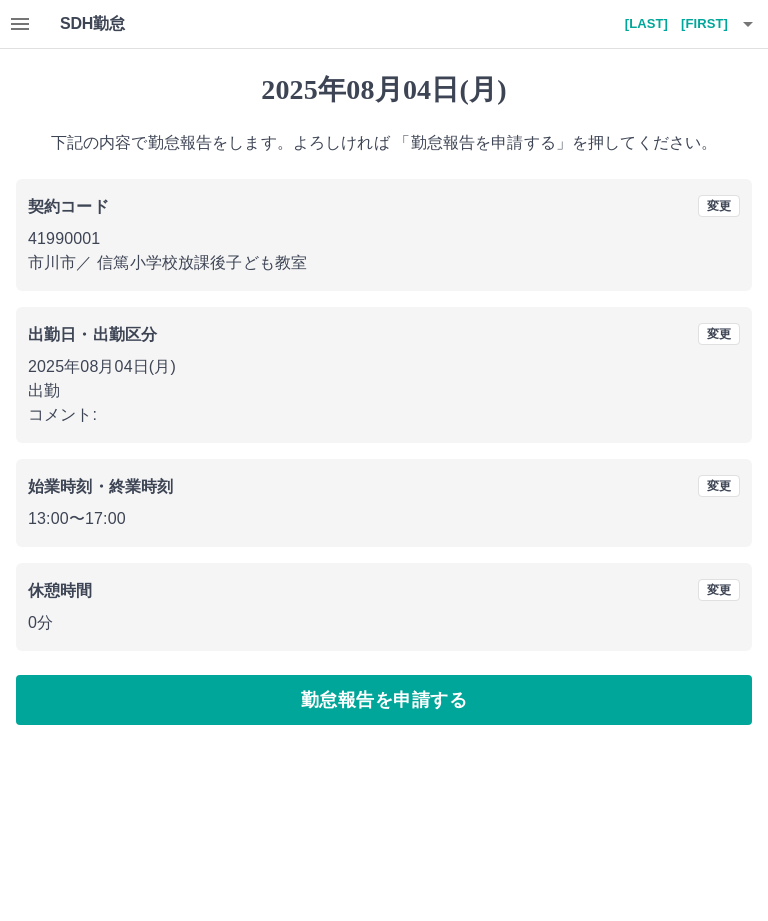 click on "勤怠報告を申請する" at bounding box center [384, 700] 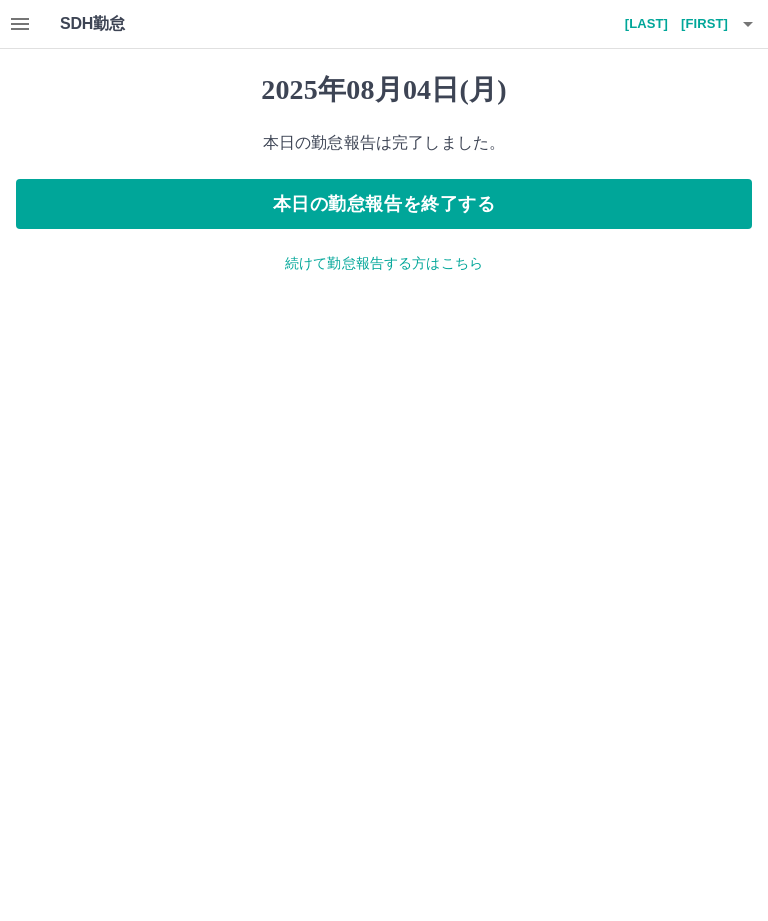 click on "続けて勤怠報告する方はこちら" at bounding box center (384, 263) 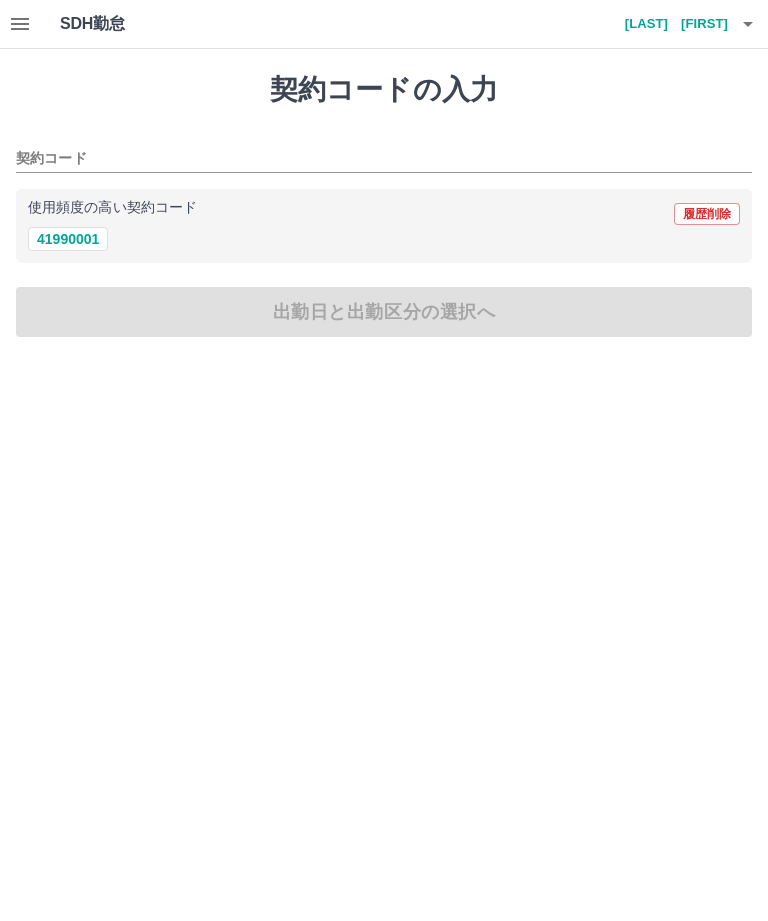click on "使用頻度の高い契約コード 履歴削除" at bounding box center [384, 214] 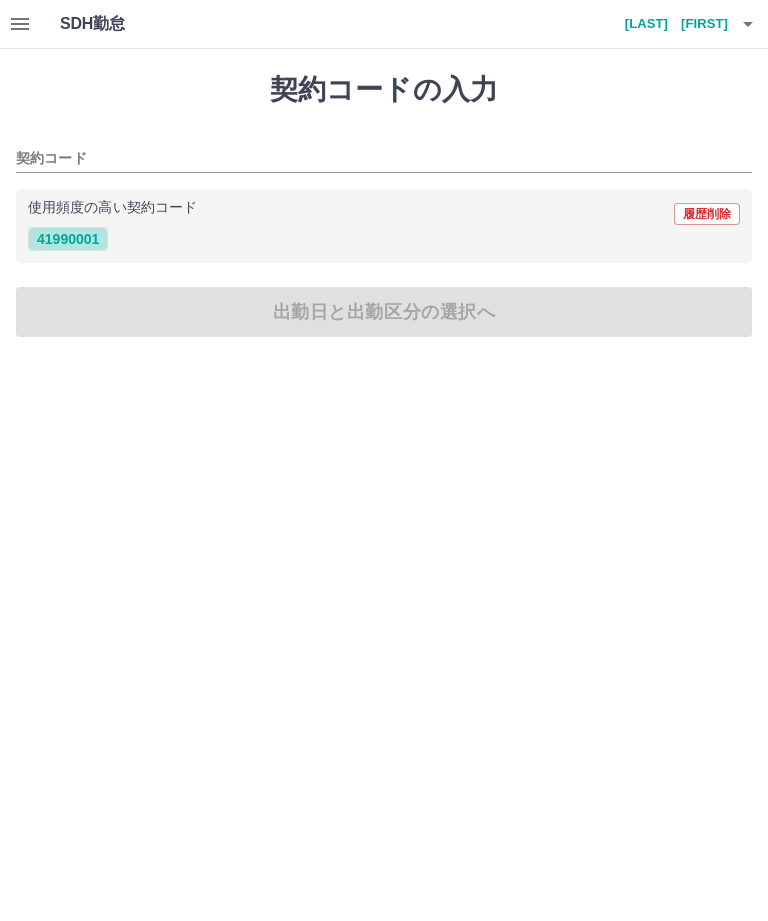 click on "41990001" at bounding box center [68, 239] 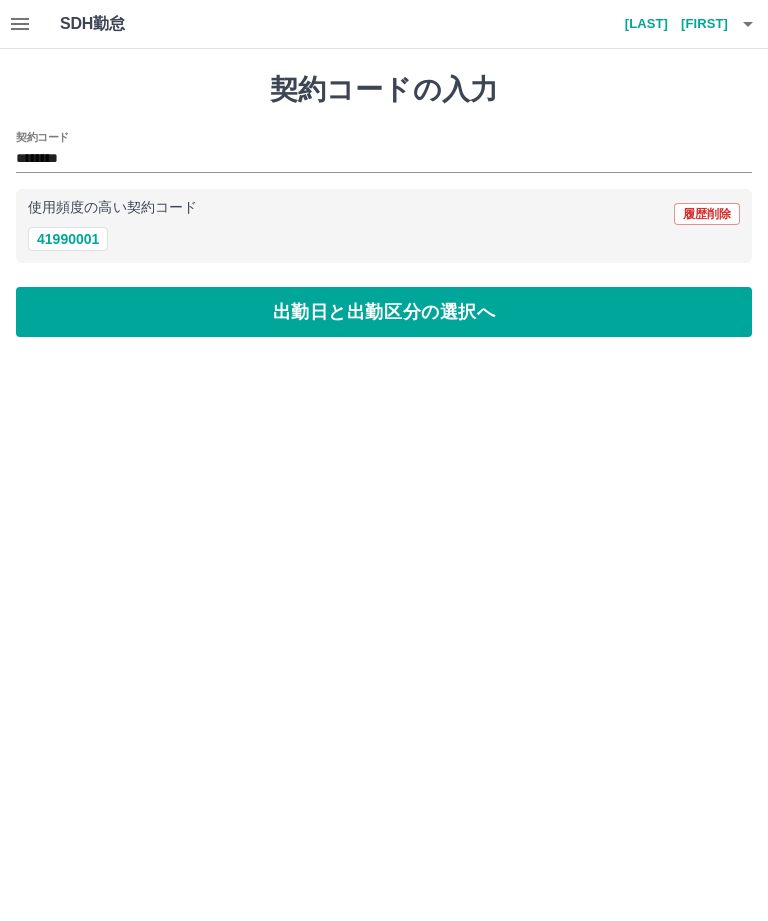 click on "出勤日と出勤区分の選択へ" at bounding box center (384, 312) 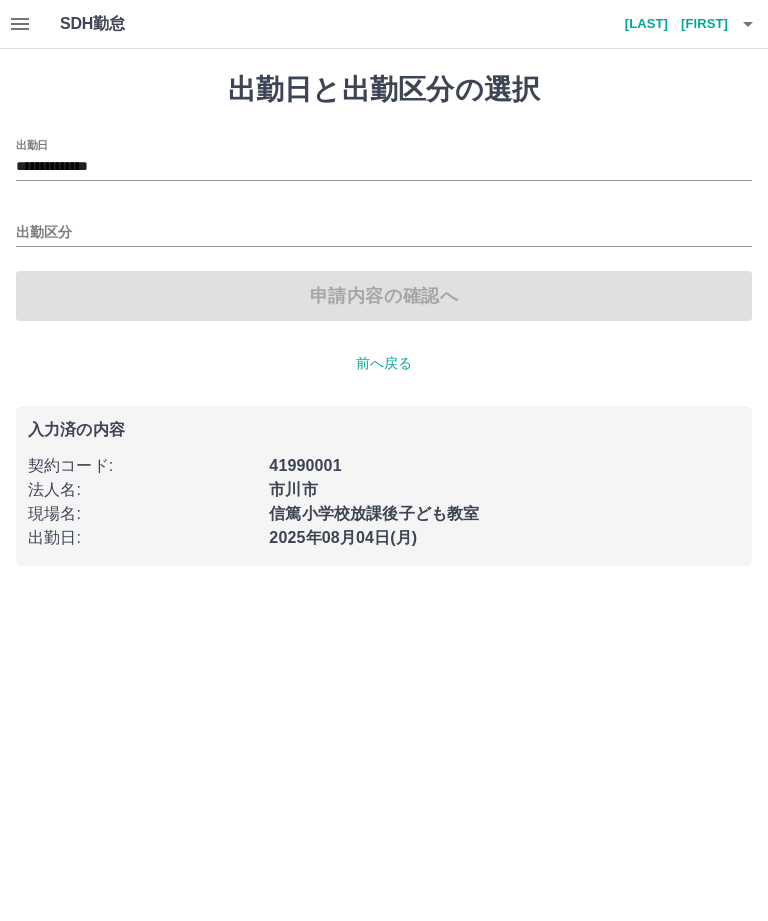 click on "出勤区分" at bounding box center (384, 226) 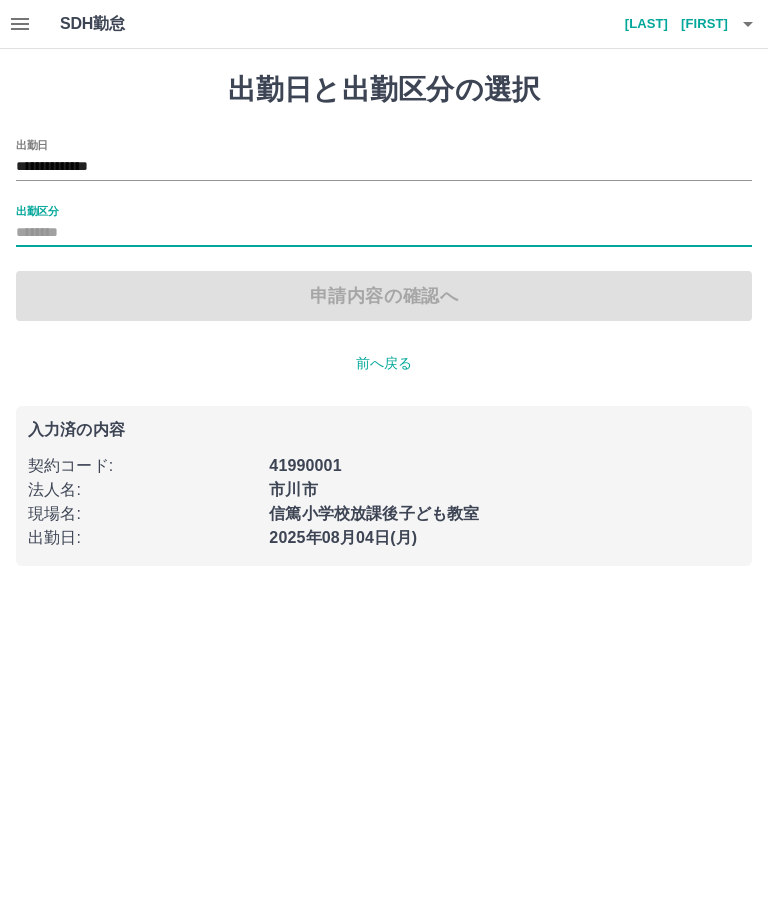 click on "**********" at bounding box center (384, 160) 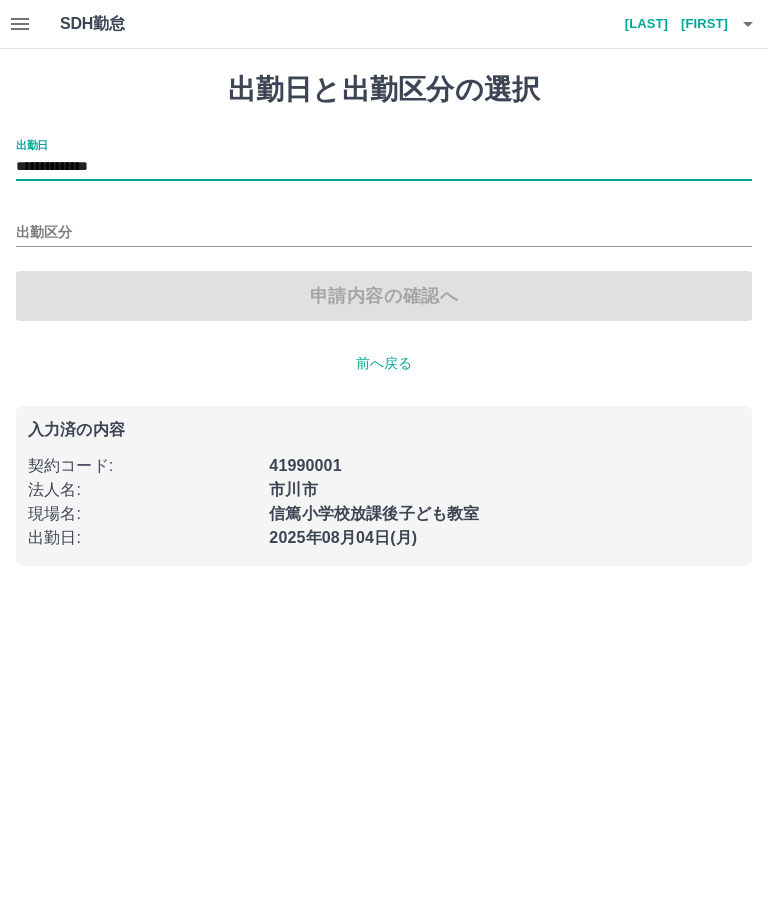 click on "**********" at bounding box center [384, 167] 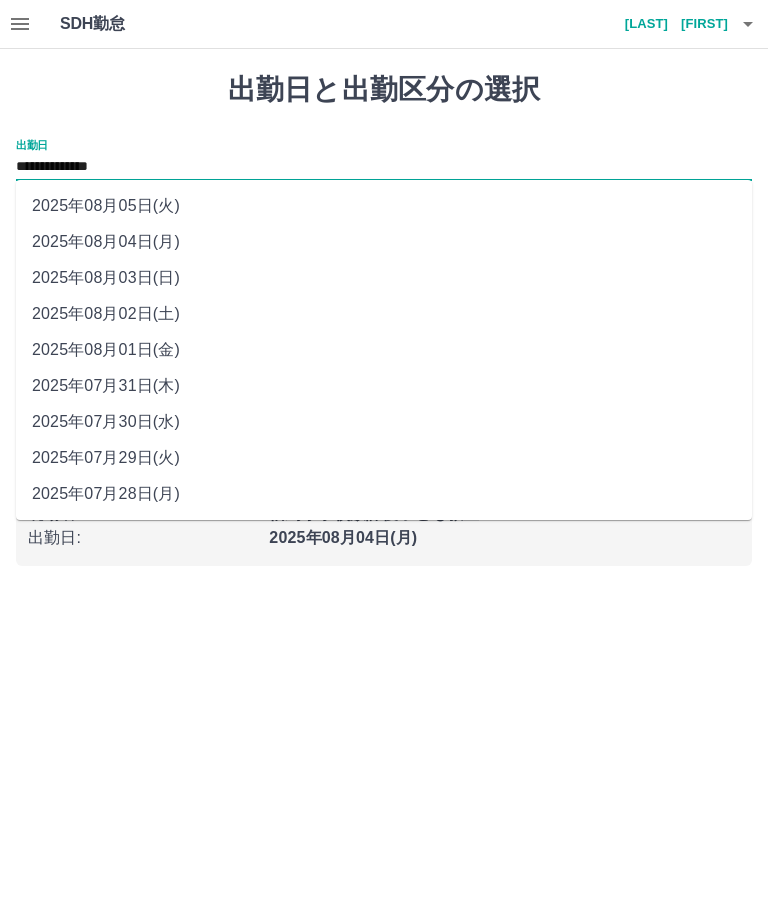 click on "2025年08月03日(日)" at bounding box center (384, 278) 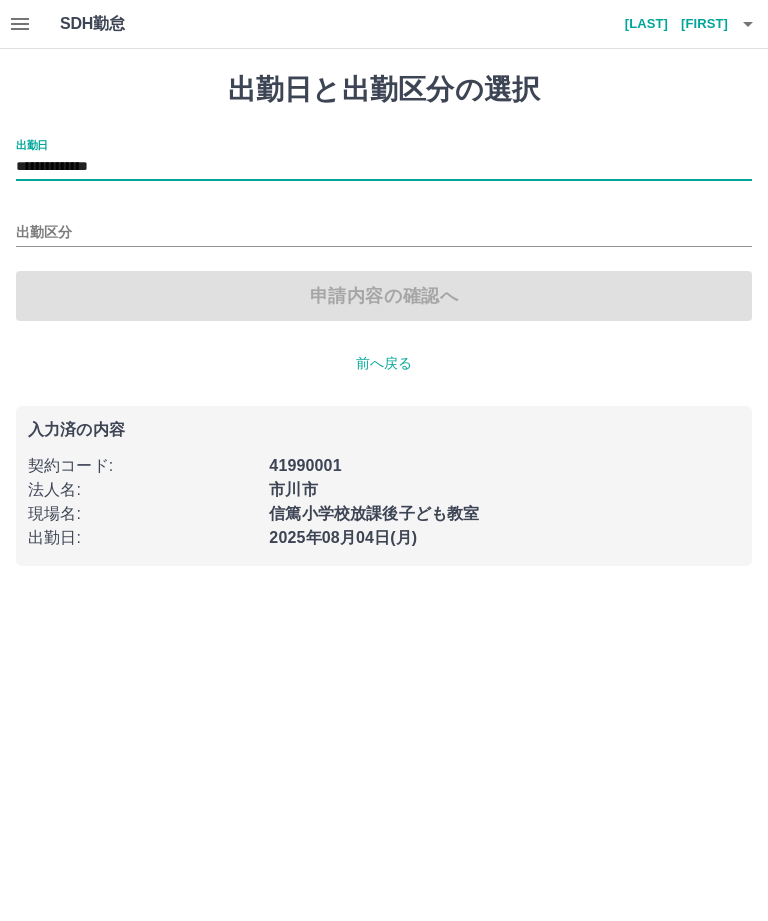 click on "出勤区分" at bounding box center (384, 233) 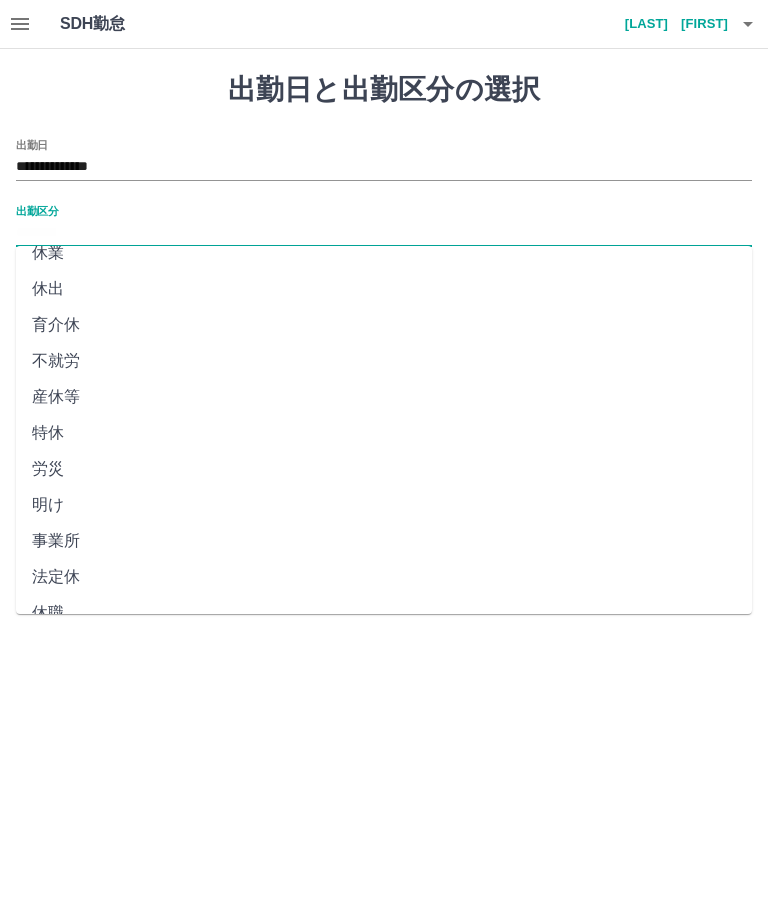 scroll, scrollTop: 270, scrollLeft: 0, axis: vertical 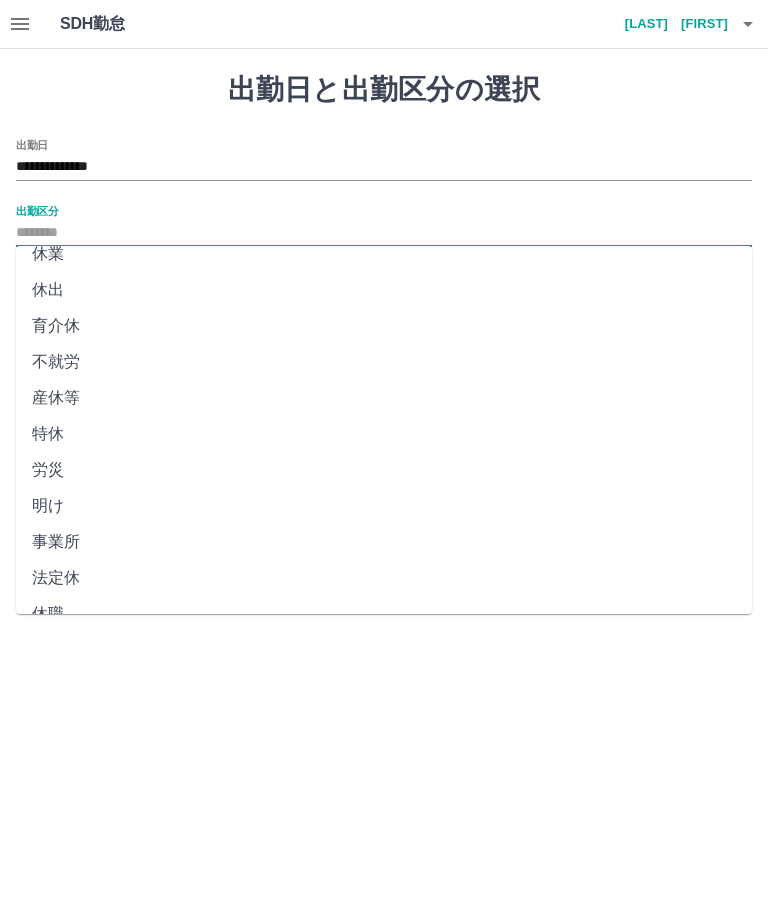 click on "法定休" at bounding box center (384, 578) 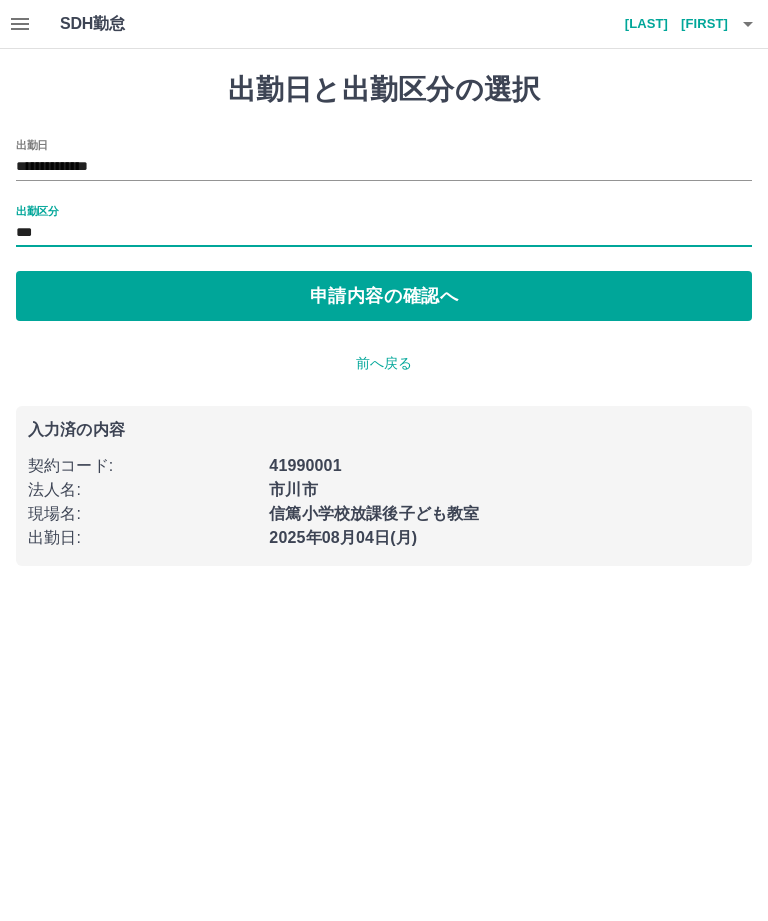 type on "***" 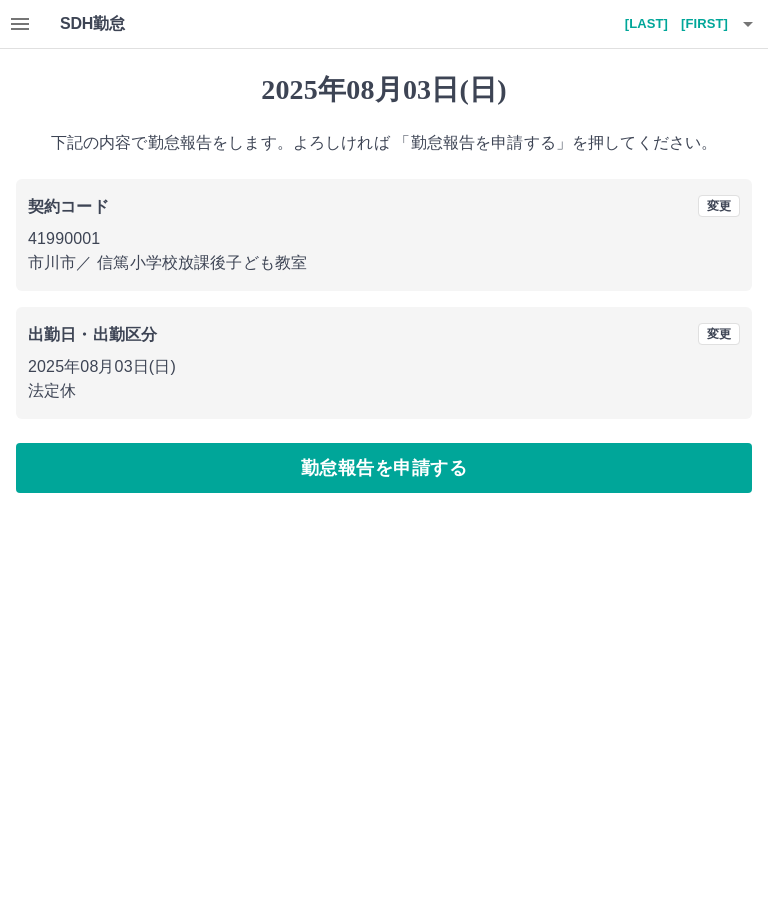 click on "勤怠報告を申請する" at bounding box center [384, 468] 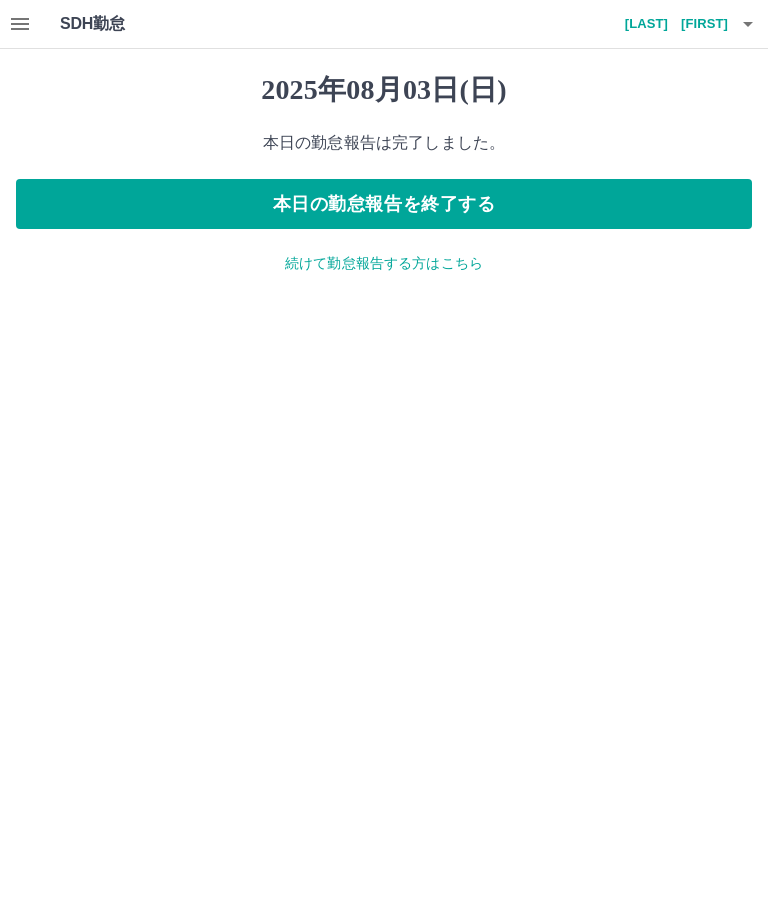 click on "続けて勤怠報告する方はこちら" at bounding box center [384, 263] 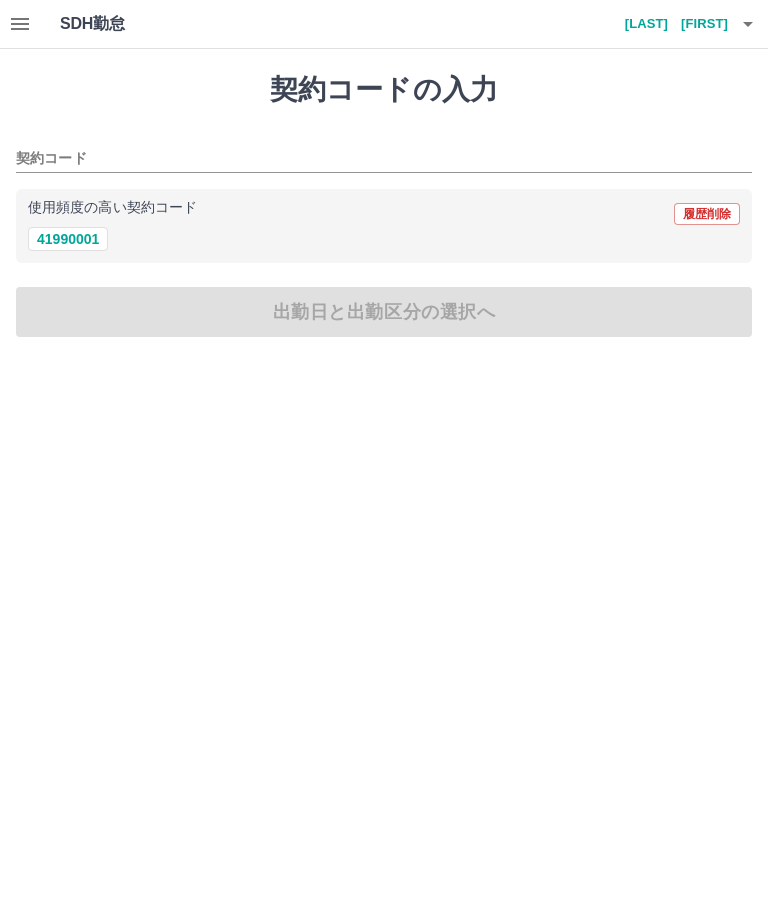 click on "41990001" at bounding box center (68, 239) 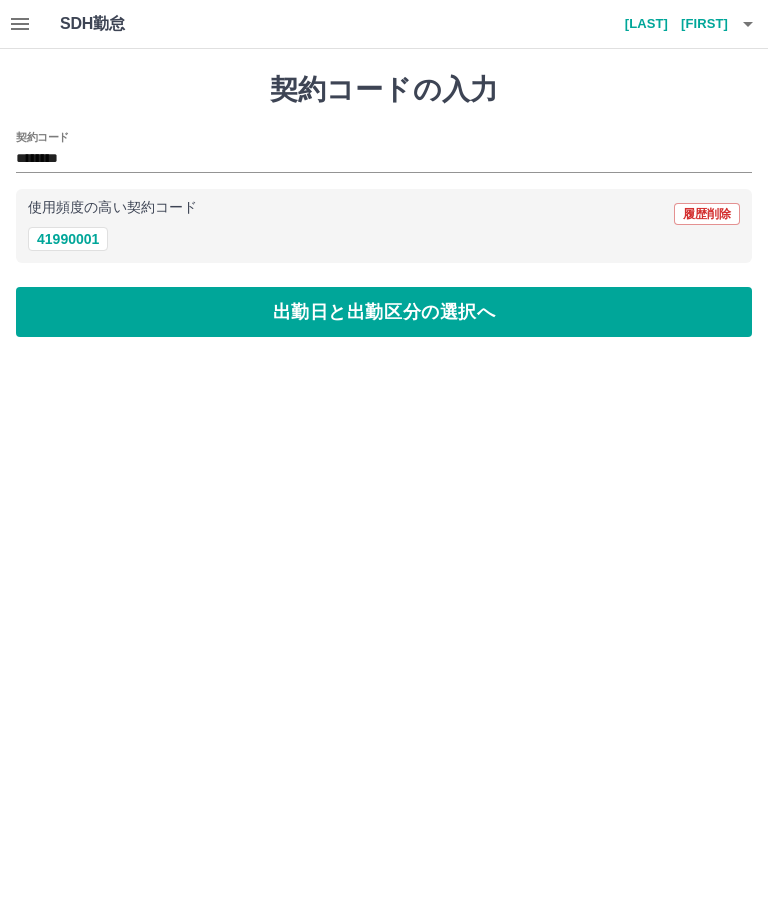 click on "出勤日と出勤区分の選択へ" at bounding box center (384, 312) 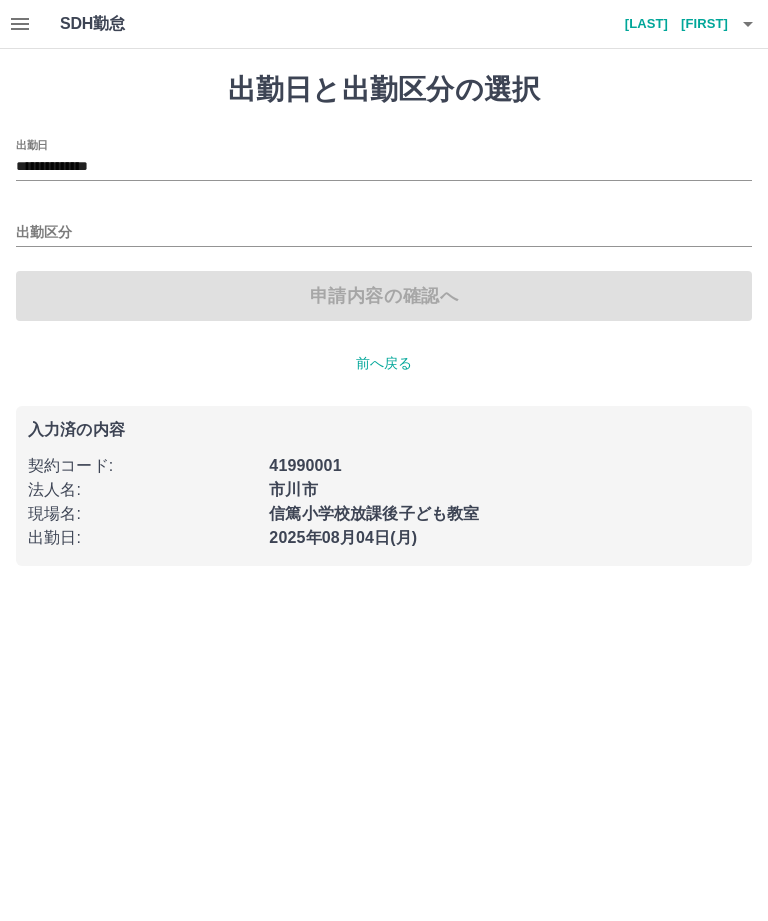 click on "**********" at bounding box center (384, 167) 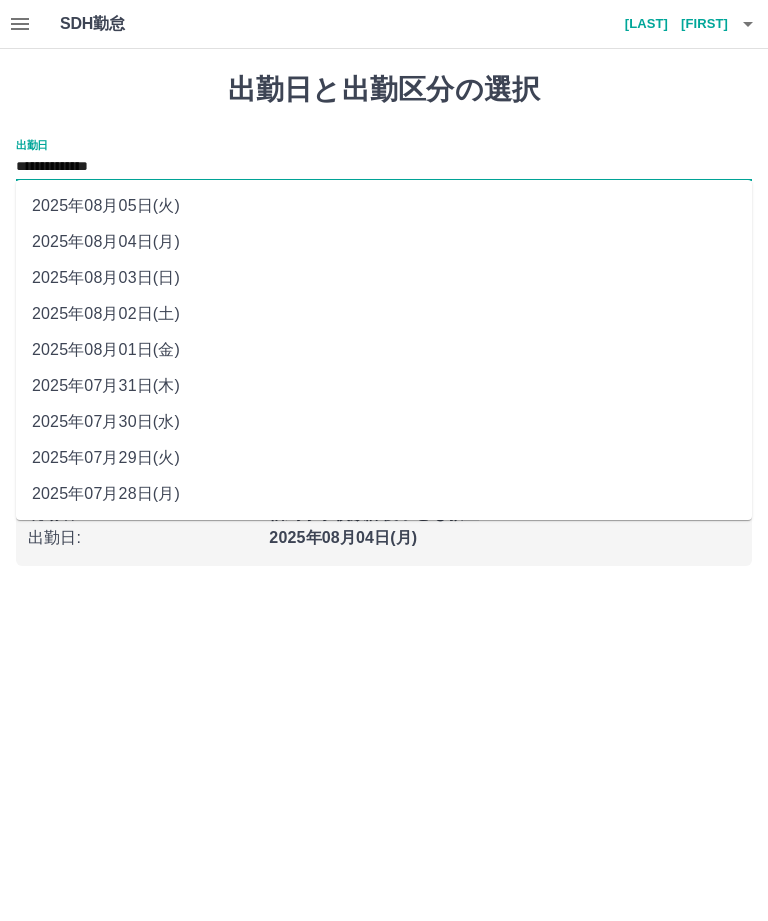 click on "2025年08月02日(土)" at bounding box center [384, 314] 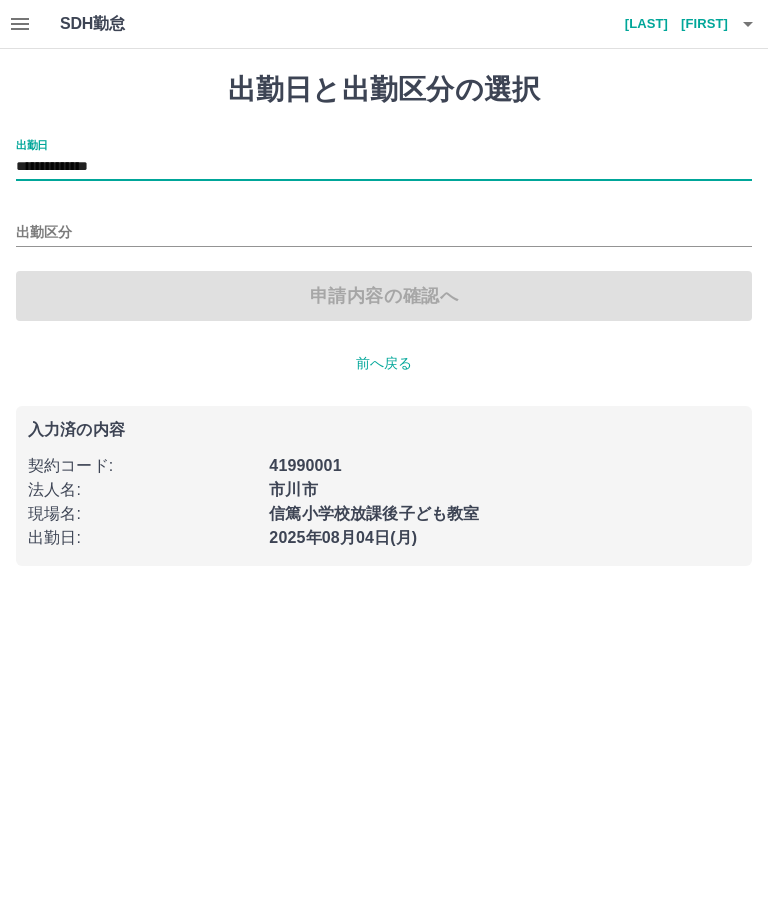 click on "出勤区分" at bounding box center (384, 233) 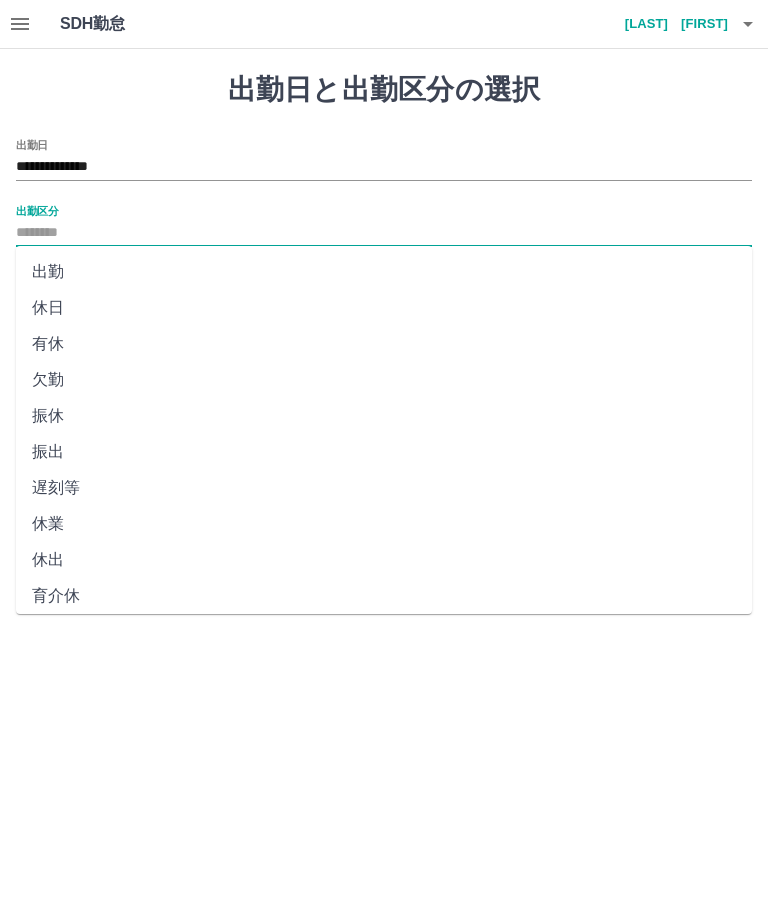 click on "休日" at bounding box center [384, 308] 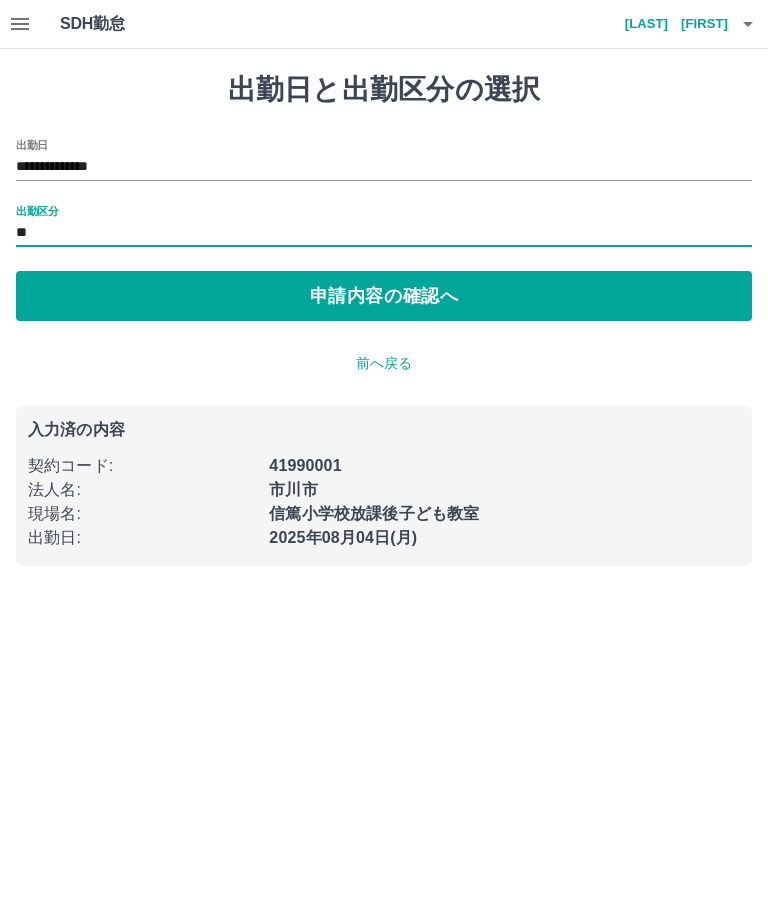 click on "申請内容の確認へ" at bounding box center [384, 296] 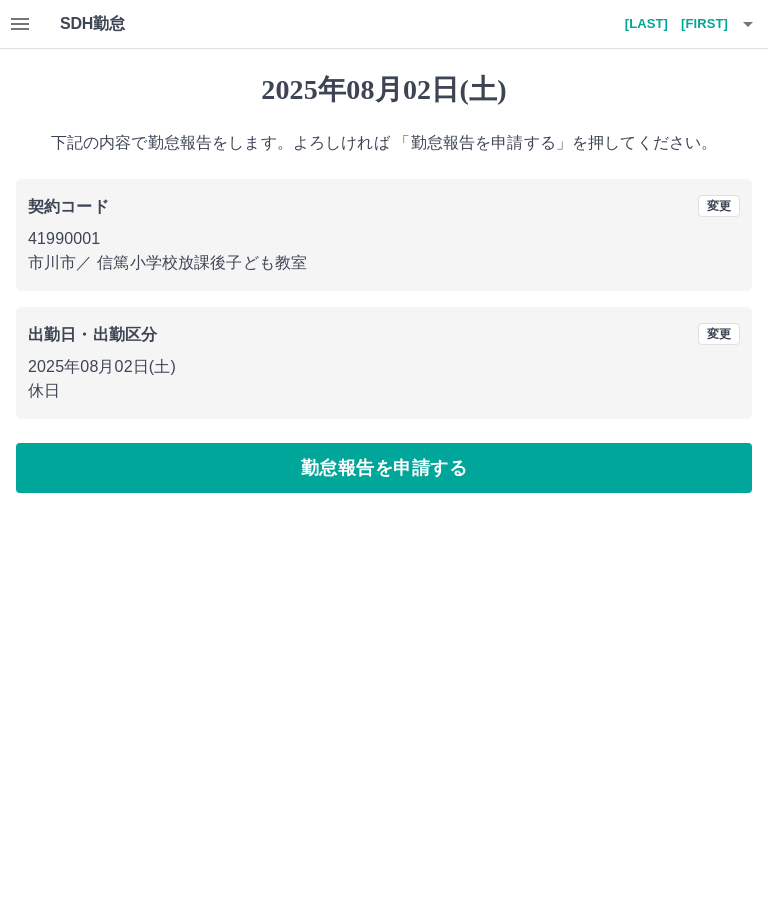 click on "勤怠報告を申請する" at bounding box center (384, 468) 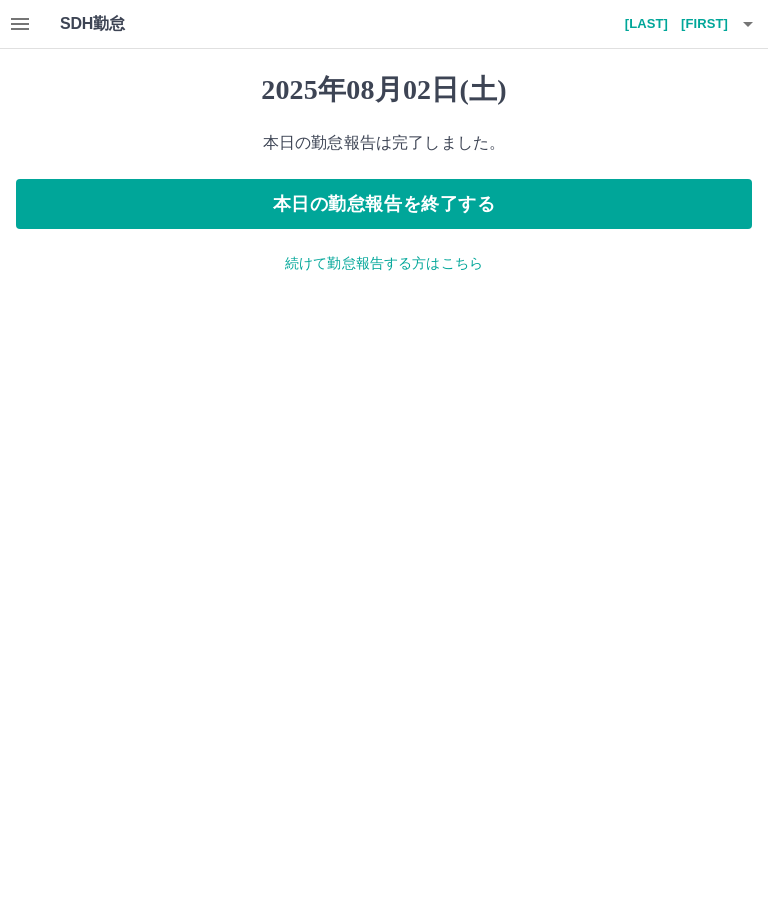 click on "続けて勤怠報告する方はこちら" at bounding box center [384, 263] 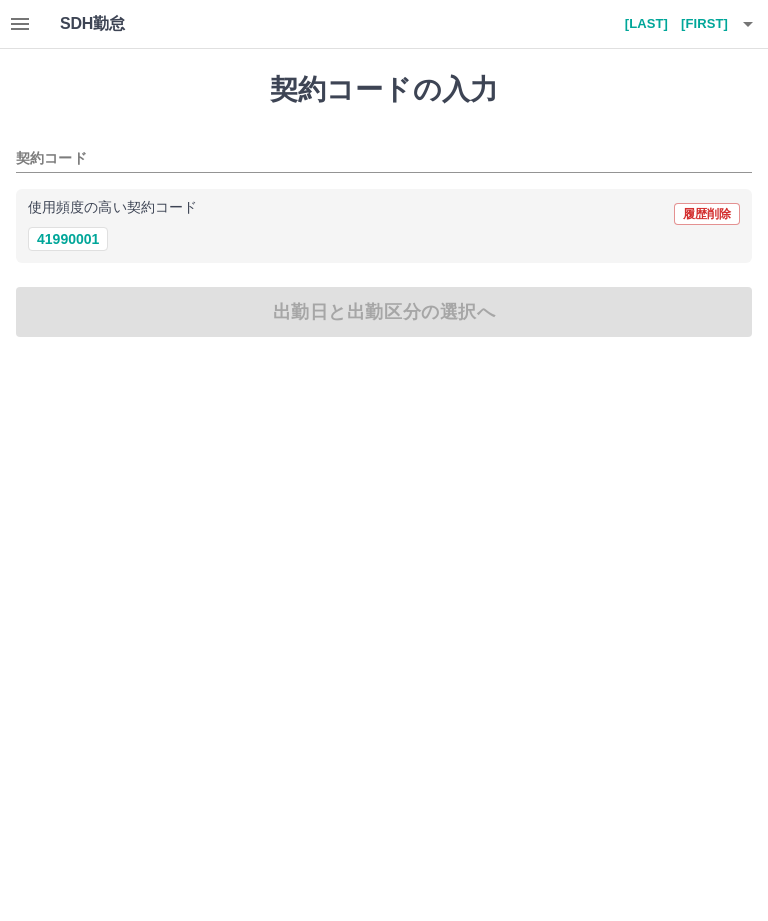 click on "41990001" at bounding box center (68, 239) 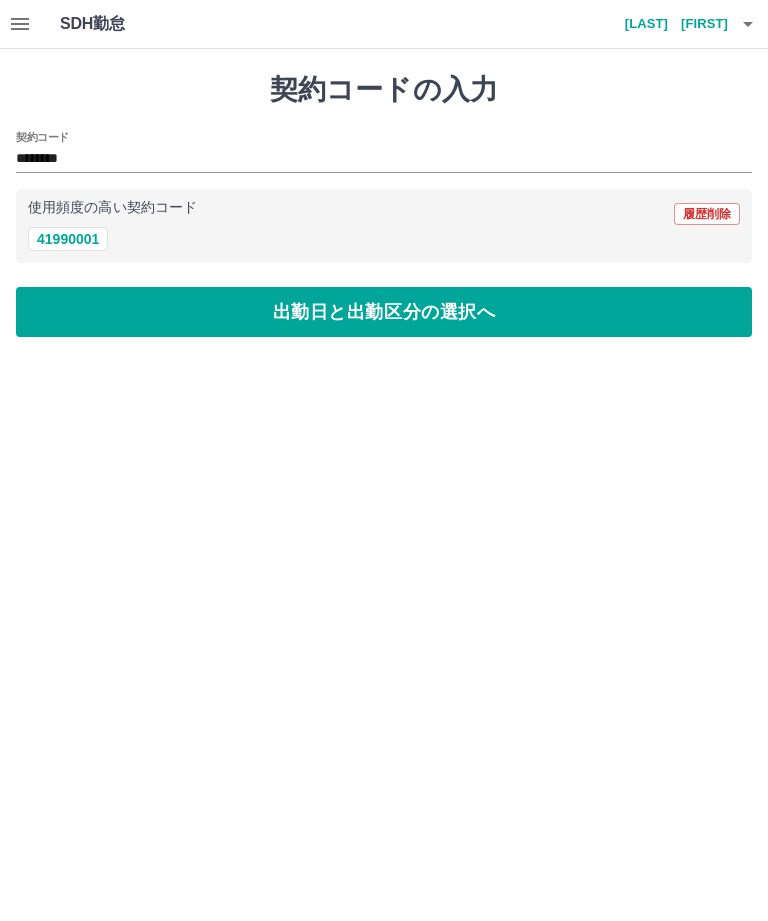 click on "出勤日と出勤区分の選択へ" at bounding box center (384, 312) 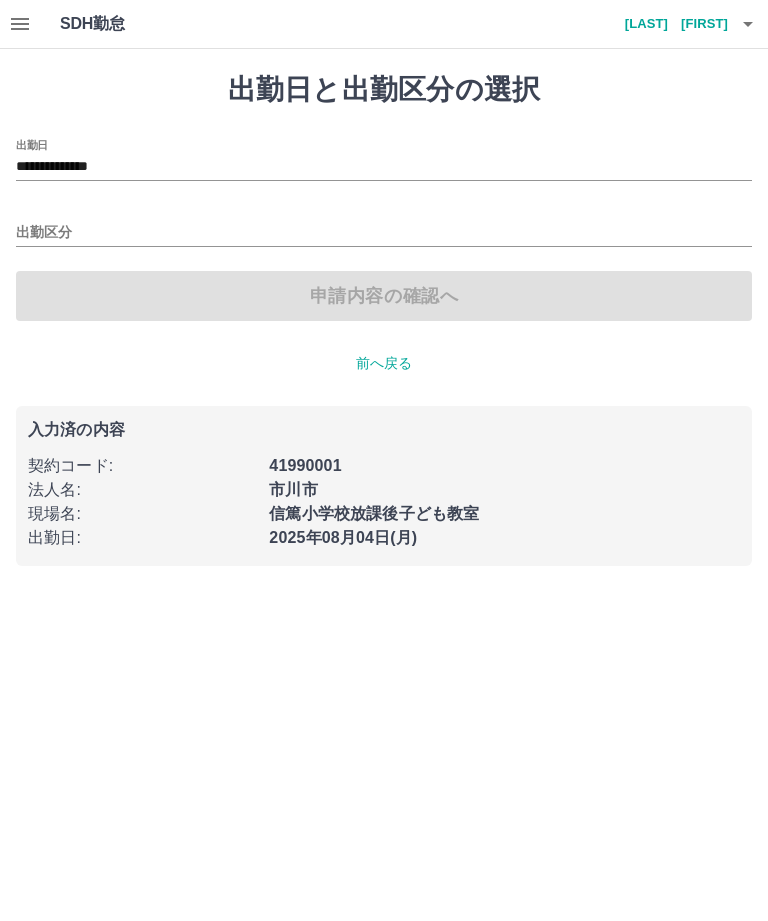 click on "**********" at bounding box center (384, 167) 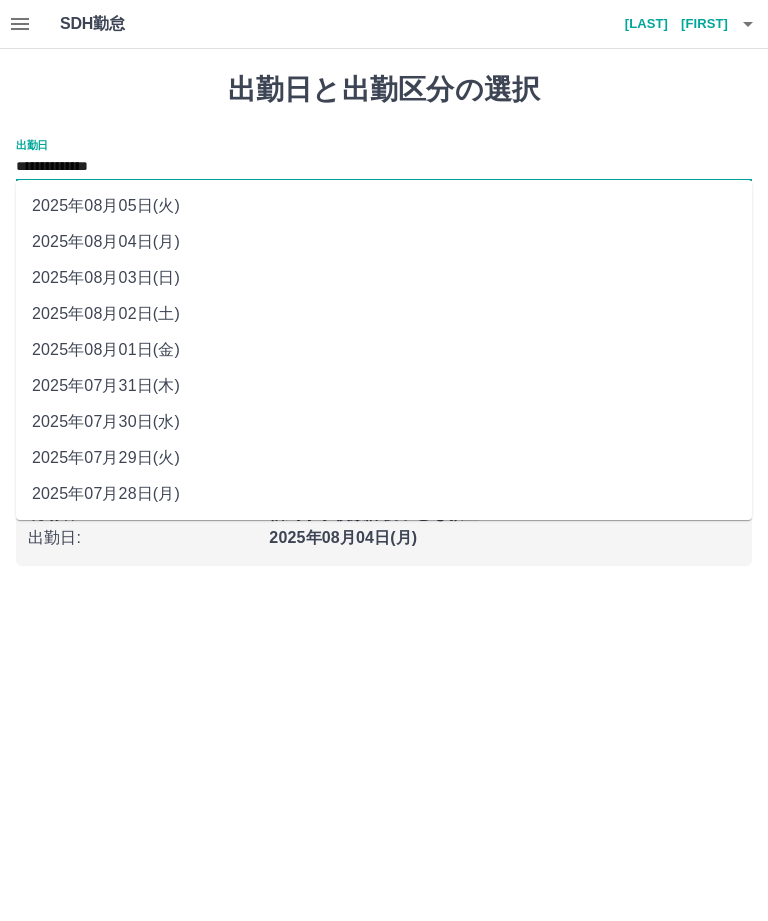 click on "2025年08月01日(金)" at bounding box center (384, 350) 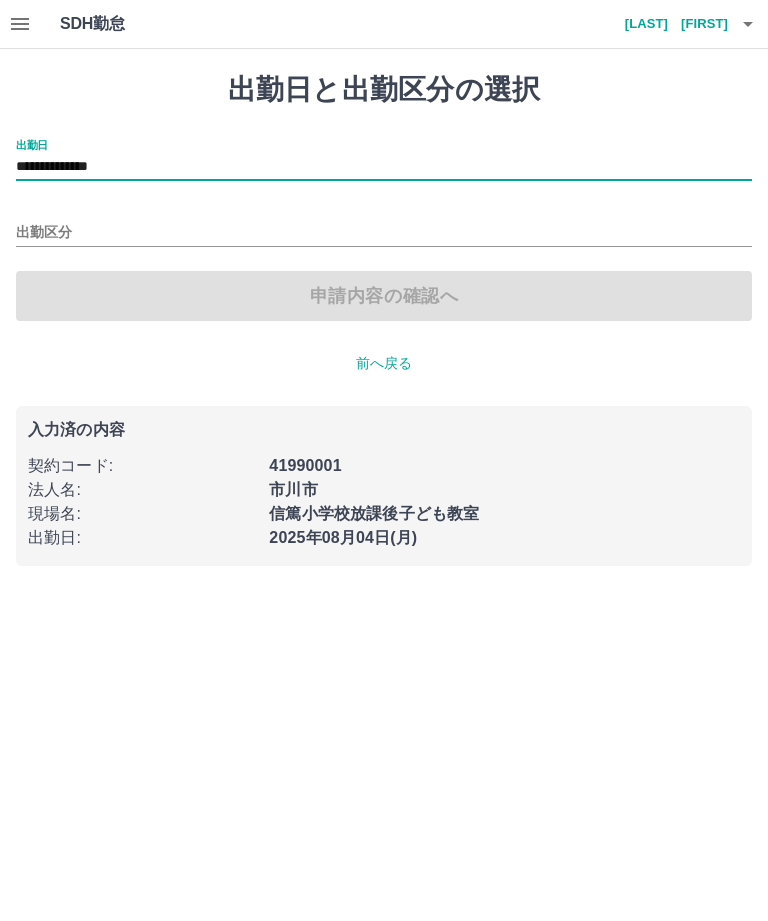 click on "出勤区分" at bounding box center (384, 233) 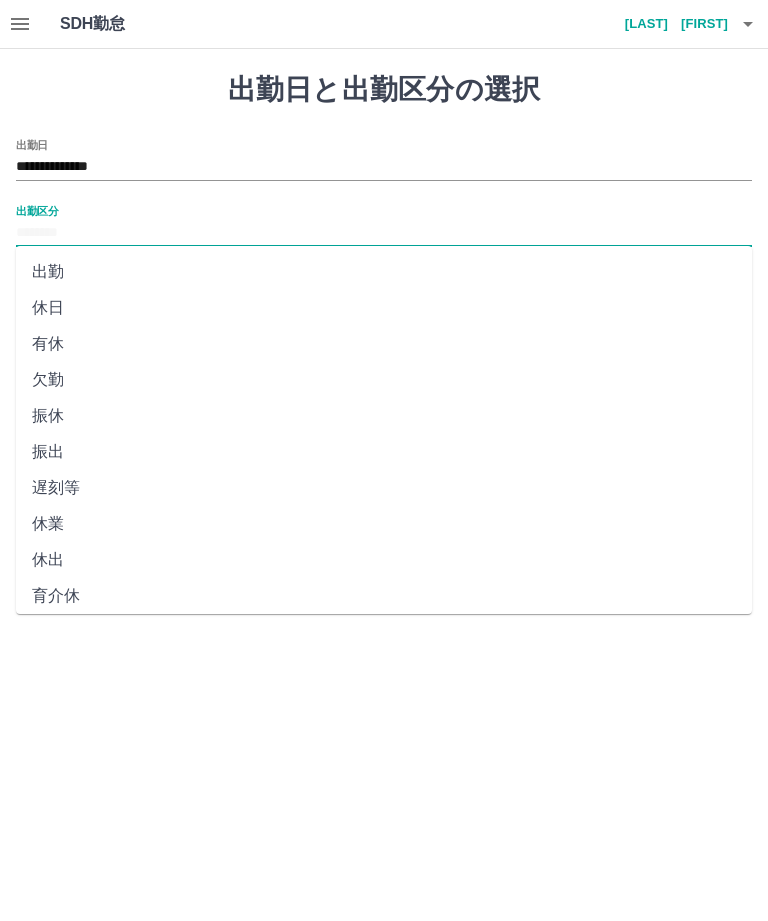 click on "休日" at bounding box center [384, 308] 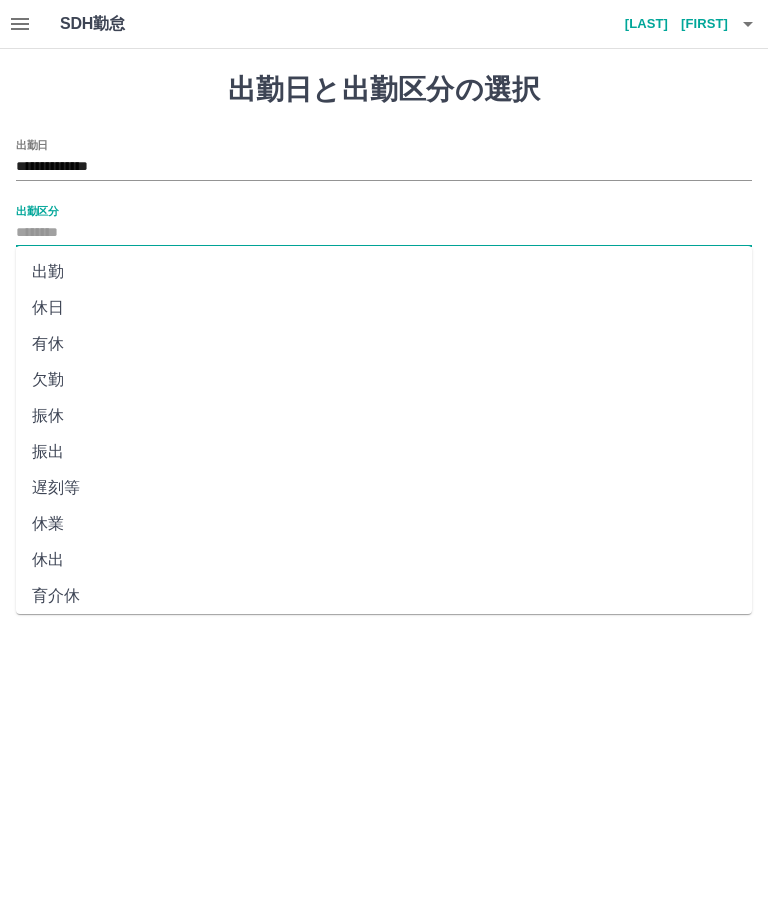 type on "**" 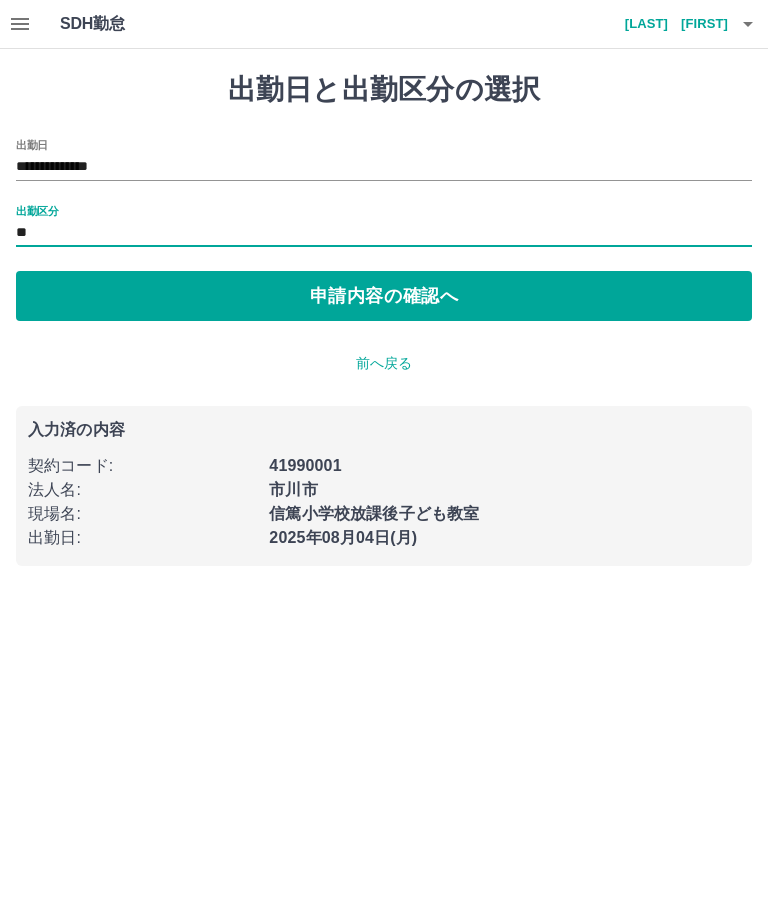 click on "申請内容の確認へ" at bounding box center [384, 296] 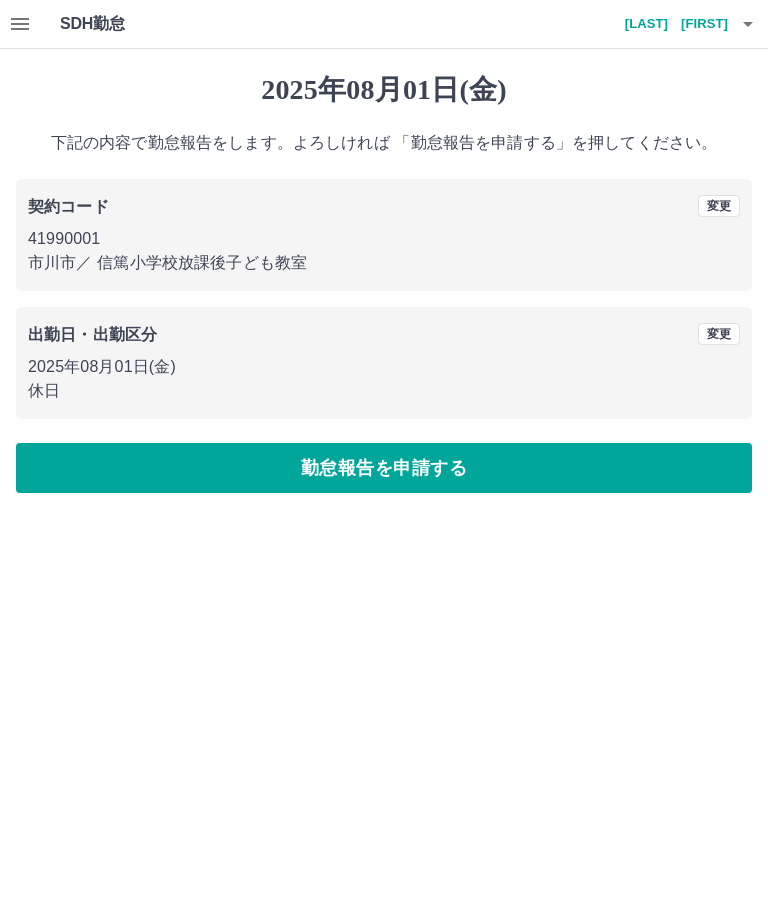 click on "勤怠報告を申請する" at bounding box center (384, 468) 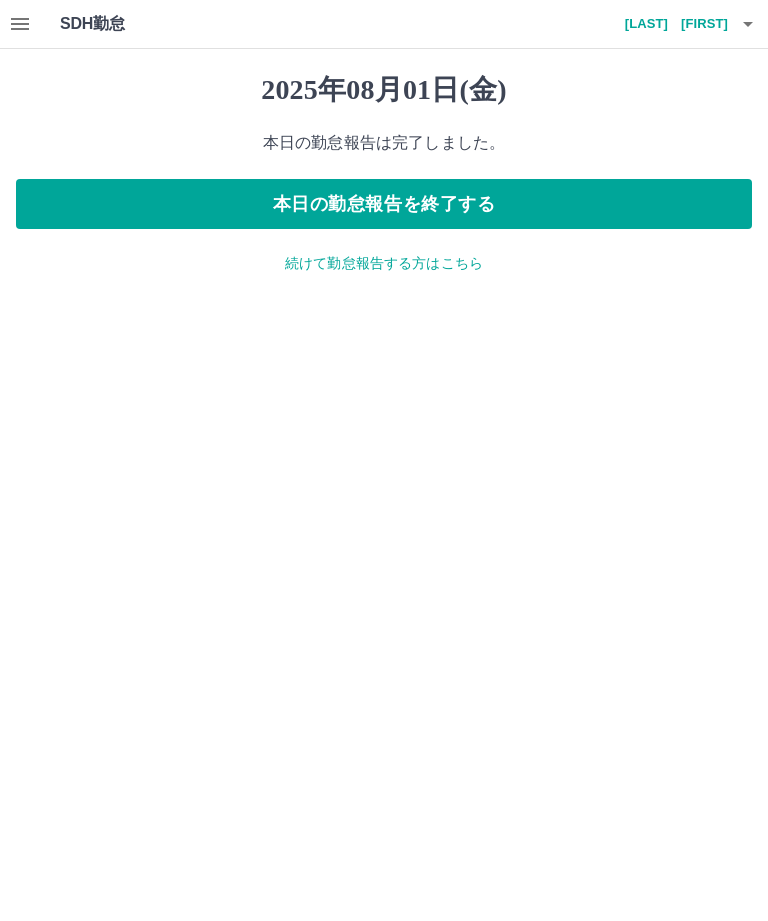 click on "本日の勤怠報告を終了する" at bounding box center [384, 204] 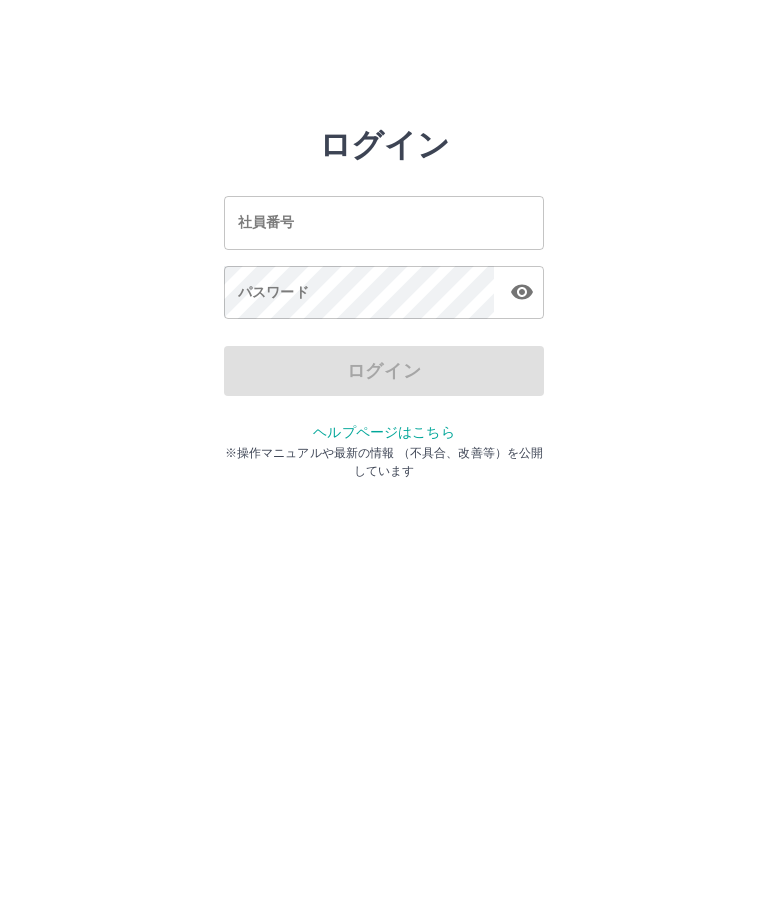 scroll, scrollTop: 0, scrollLeft: 0, axis: both 